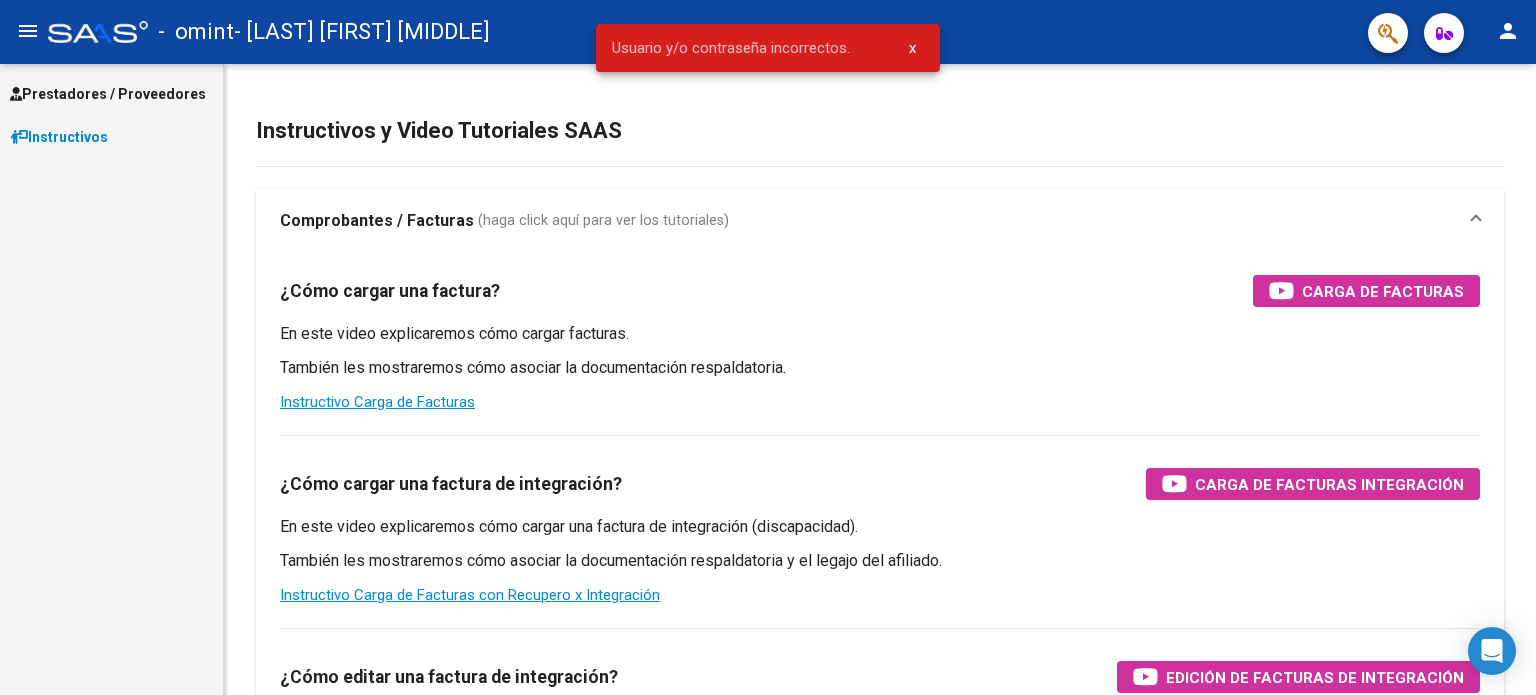 scroll, scrollTop: 0, scrollLeft: 0, axis: both 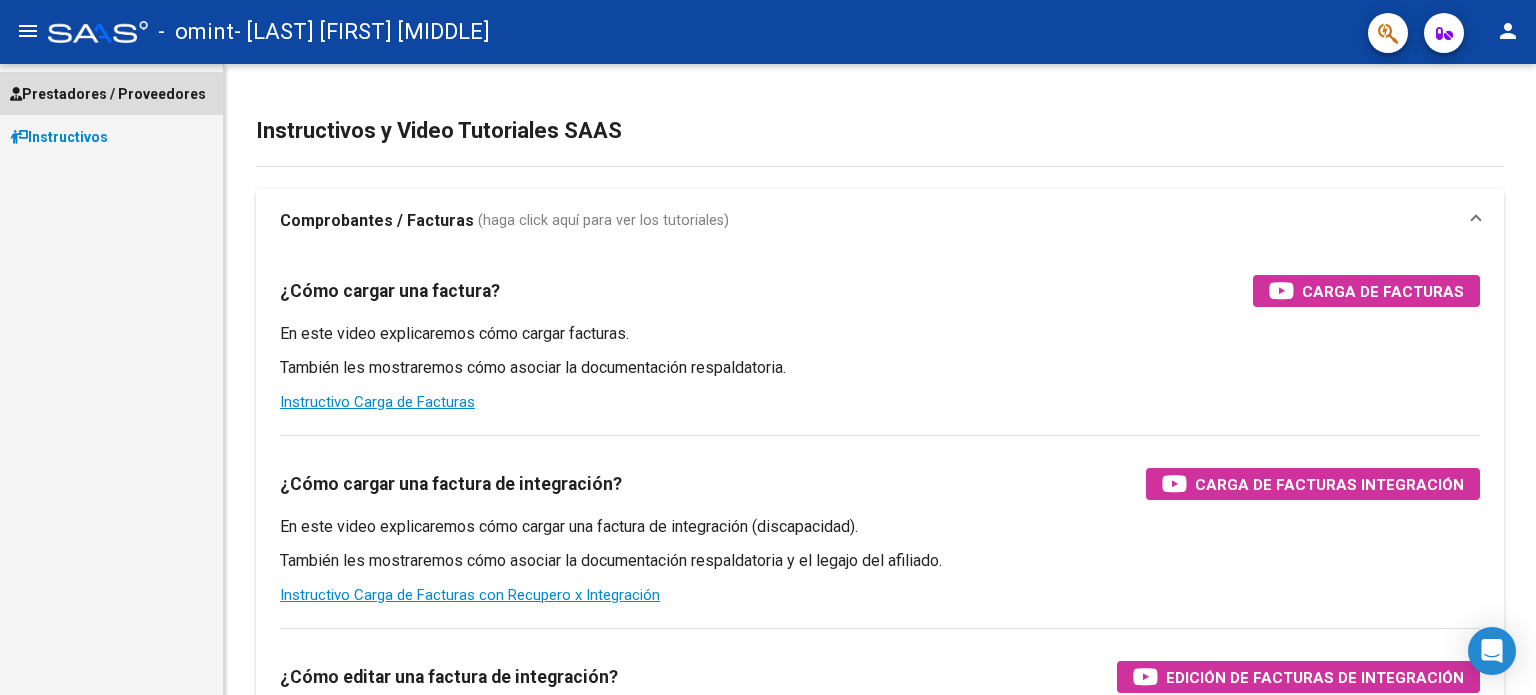 click on "Prestadores / Proveedores" at bounding box center (108, 94) 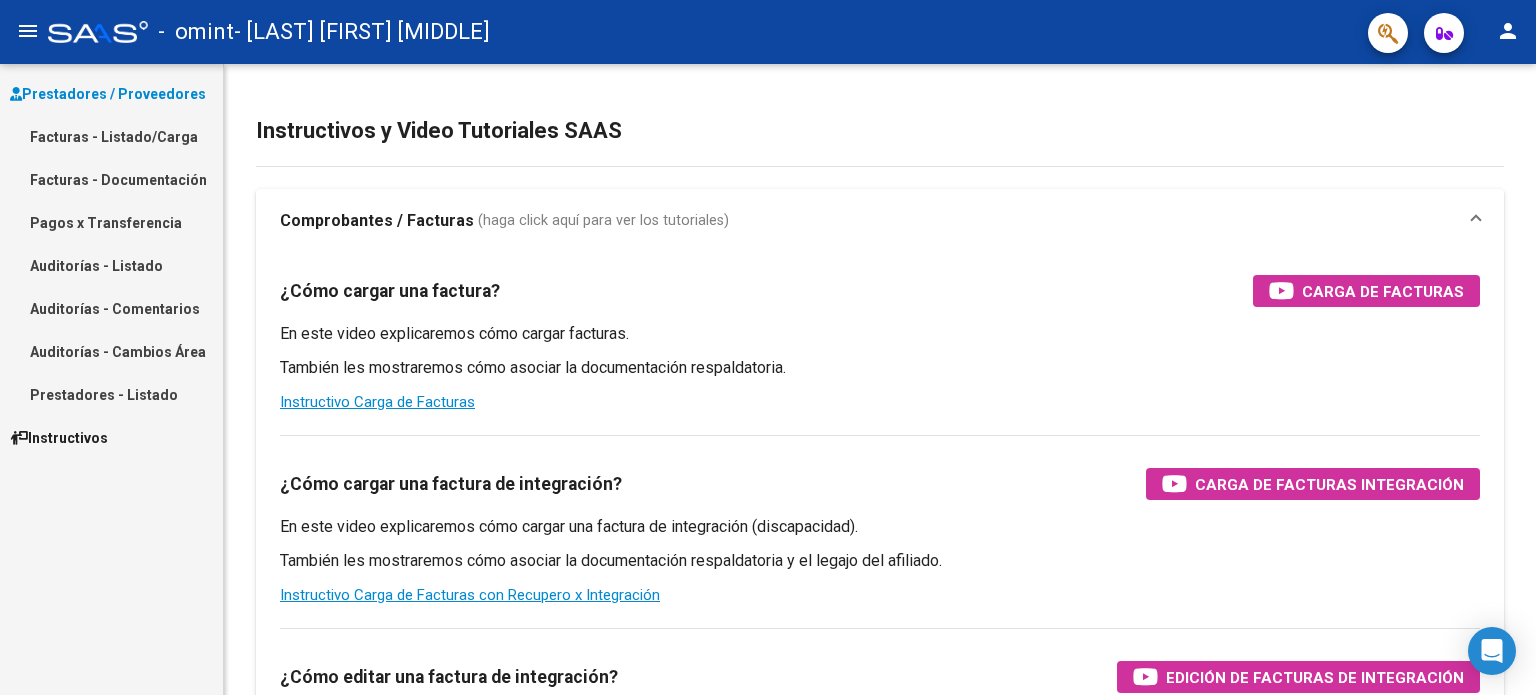 click on "Facturas - Listado/Carga" at bounding box center [111, 136] 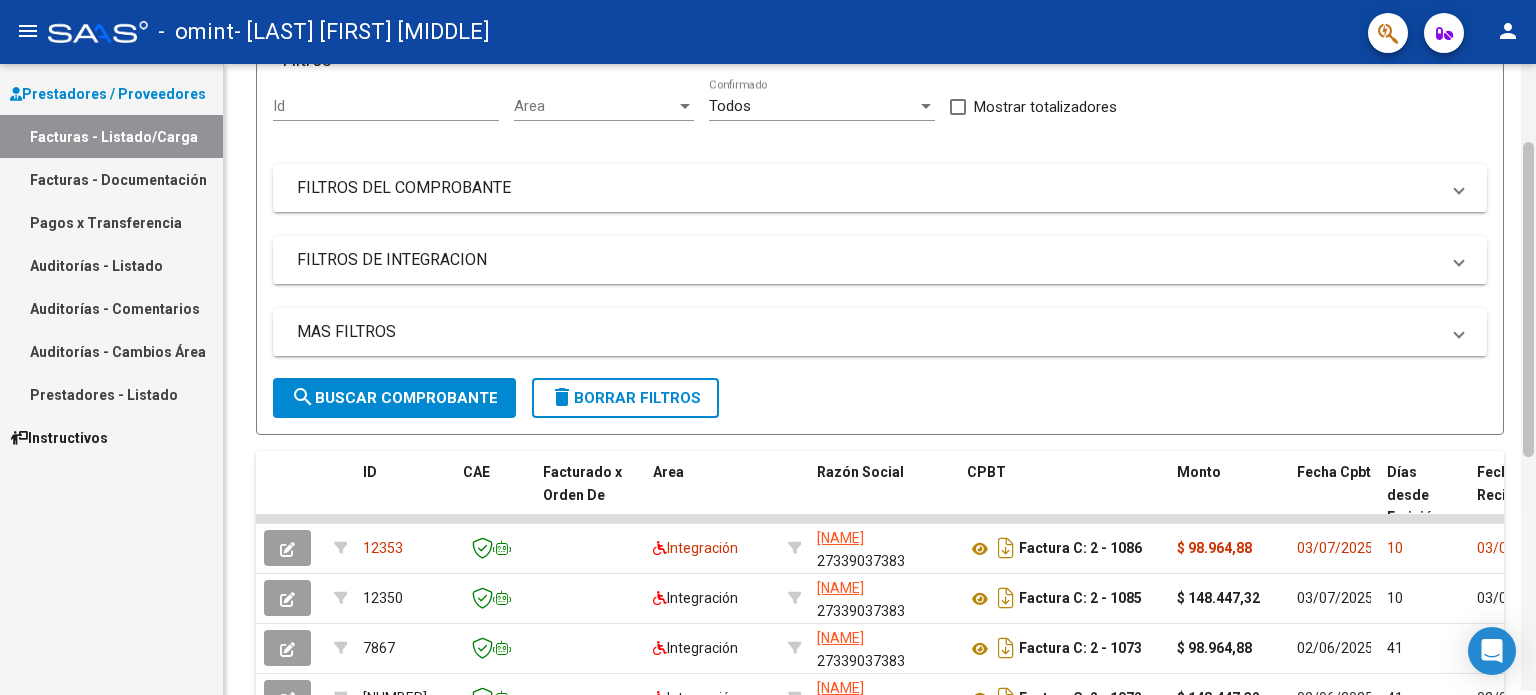 scroll, scrollTop: 164, scrollLeft: 0, axis: vertical 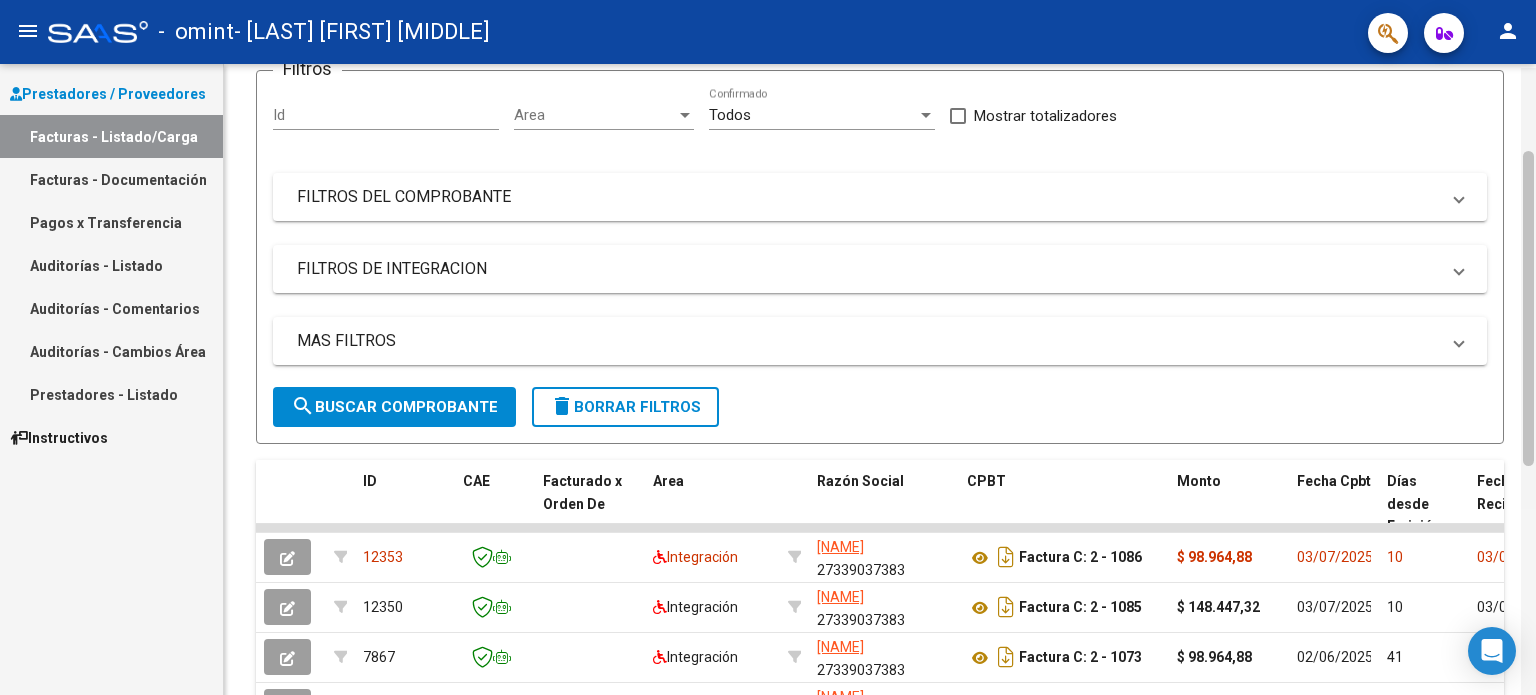 drag, startPoint x: 1531, startPoint y: 220, endPoint x: 1535, endPoint y: 343, distance: 123.065025 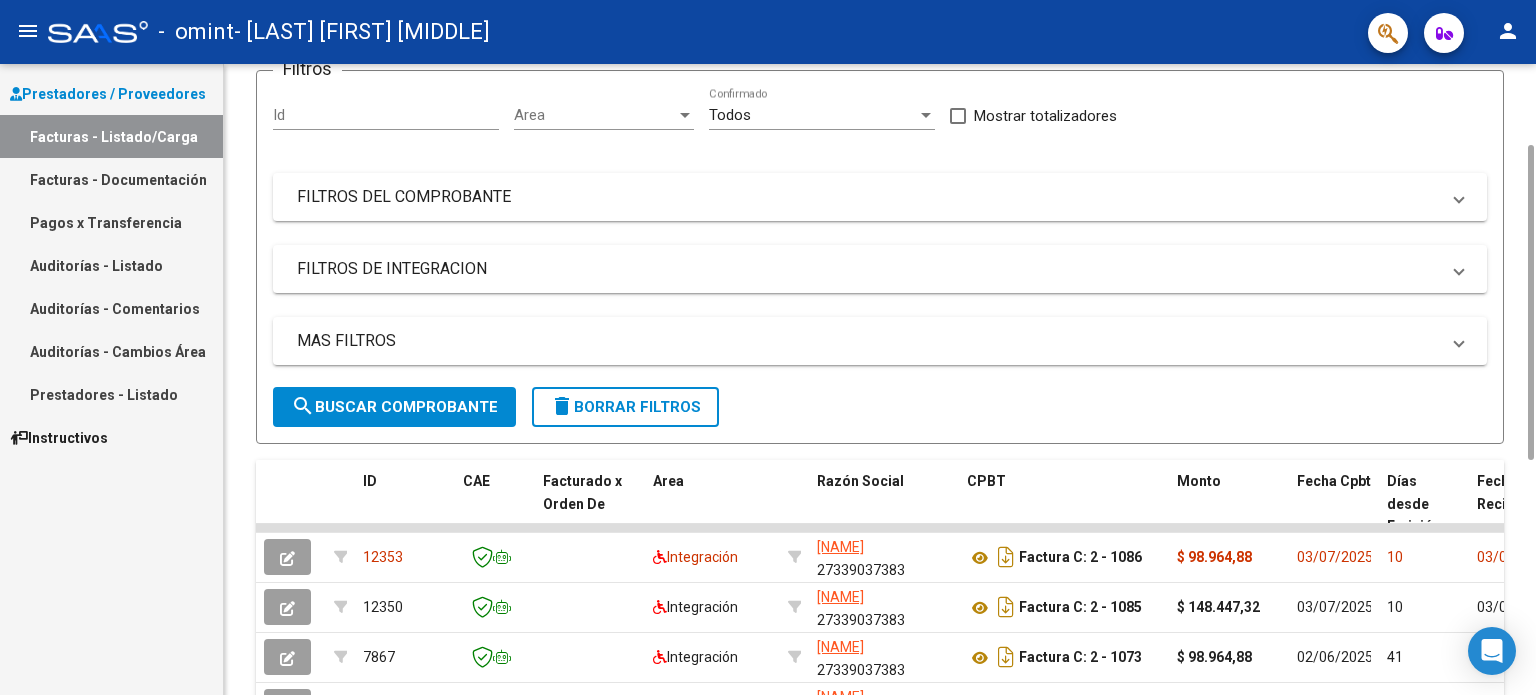 click on "Filtros Id Area Area Todos  Confirmado   Mostrar totalizadores   FILTROS DEL COMPROBANTE  Comprobante Tipo Comprobante Tipo Start date – Fec. Comprobante Desde / Hasta Días Emisión Desde(cant. días) Días Emisión Hasta(cant. días) CUIT / Razón Social Pto. Venta Nro. Comprobante Código SSS CAE Válido CAE Válido Todos  Cargado Módulo Hosp. Todos  Tiene facturacion Apócrifa Hospital Refes  FILTROS DE INTEGRACION  Período De Prestación Campos del Archivo de Rendición Devuelto x SSS (dr_envio) Todos  Rendido x SSS (dr_envio) Tipo de Registro Tipo de Registro Período Presentación Período Presentación Campos del Legajo Asociado (preaprobación) Afiliado Legajo (cuil/nombre) Todos  Solo facturas preaprobadas  MAS FILTROS  Todos  Con Doc. Respaldatoria Todos  Con Trazabilidad Todos  Asociado a Expediente Sur Auditoría Auditoría Auditoría Id Start date – Auditoría Confirmada Desde / Hasta Start date – Fec. Rec. Desde / Hasta Start date – Fec. Creado Desde / Hasta Start date – Op Estado" 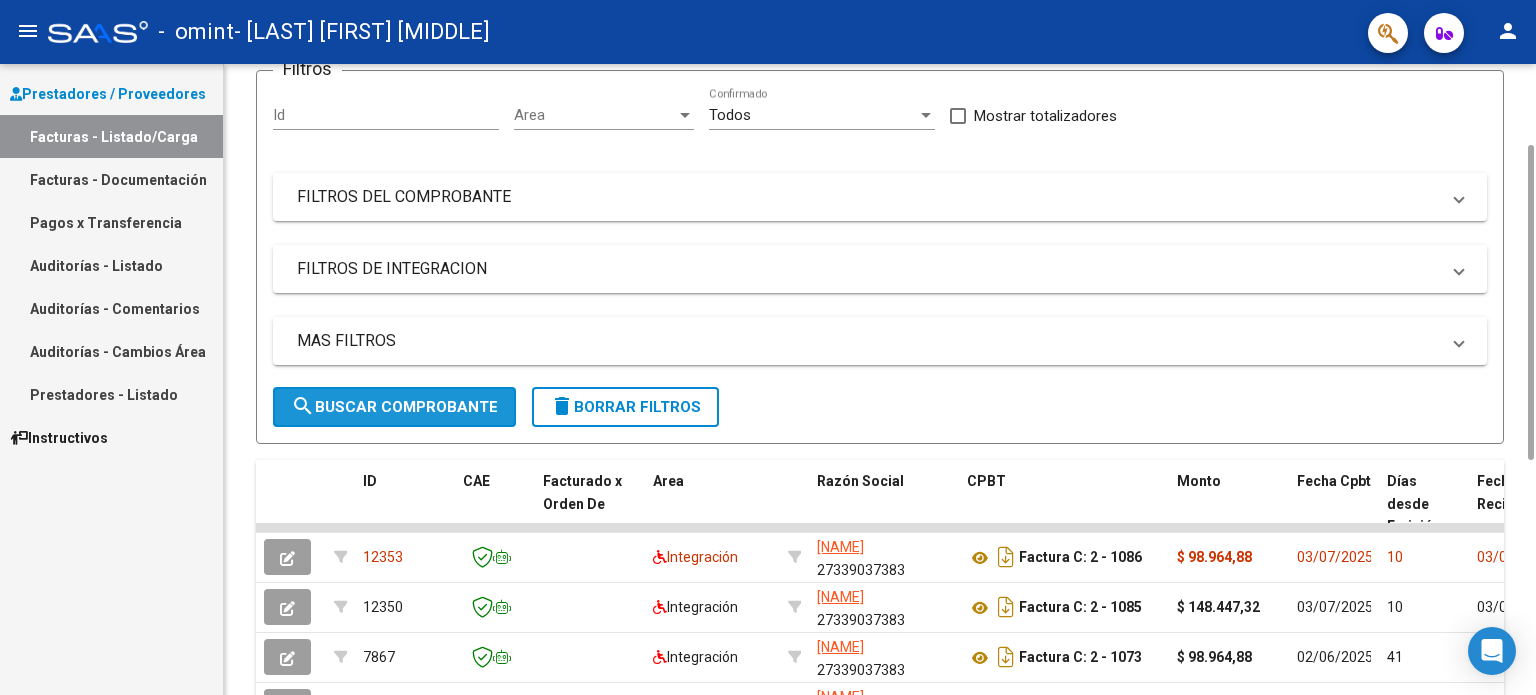 click on "search  Buscar Comprobante" 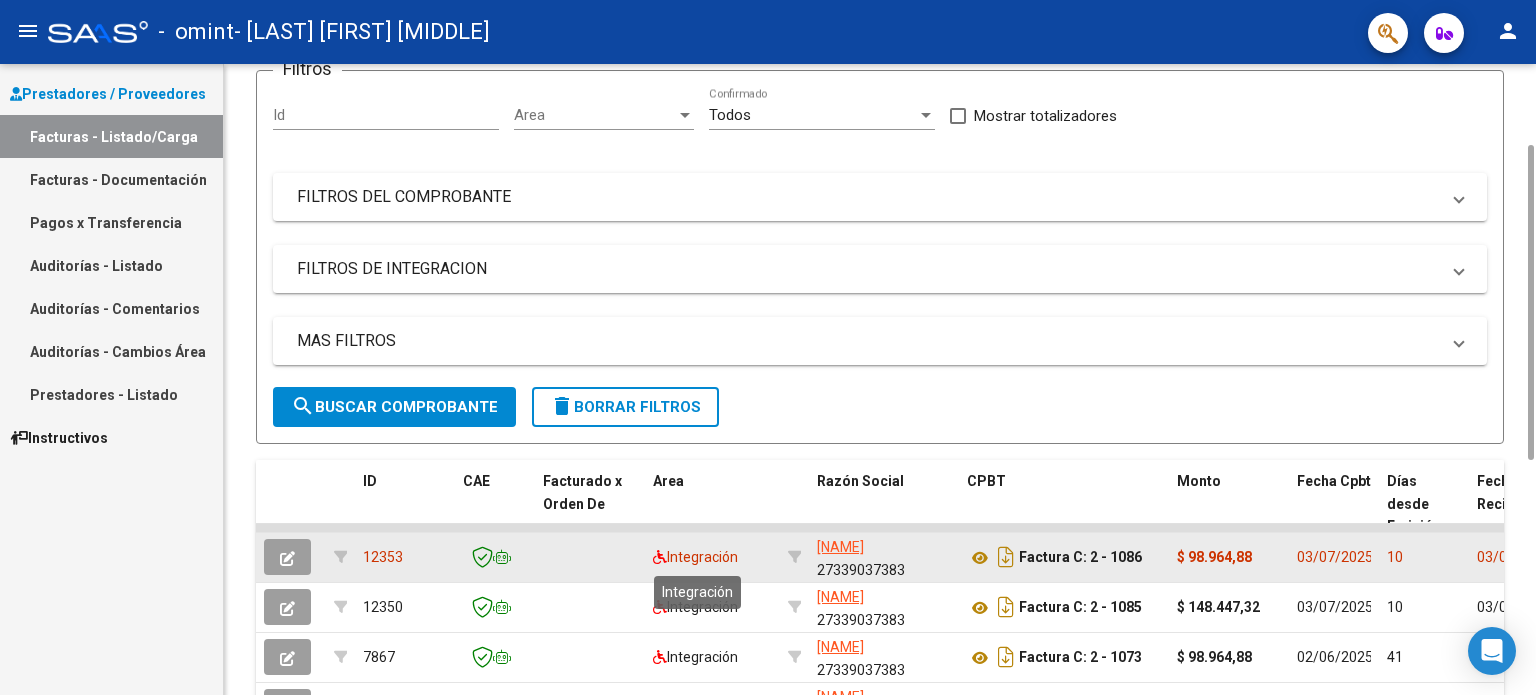 click on "Integración" 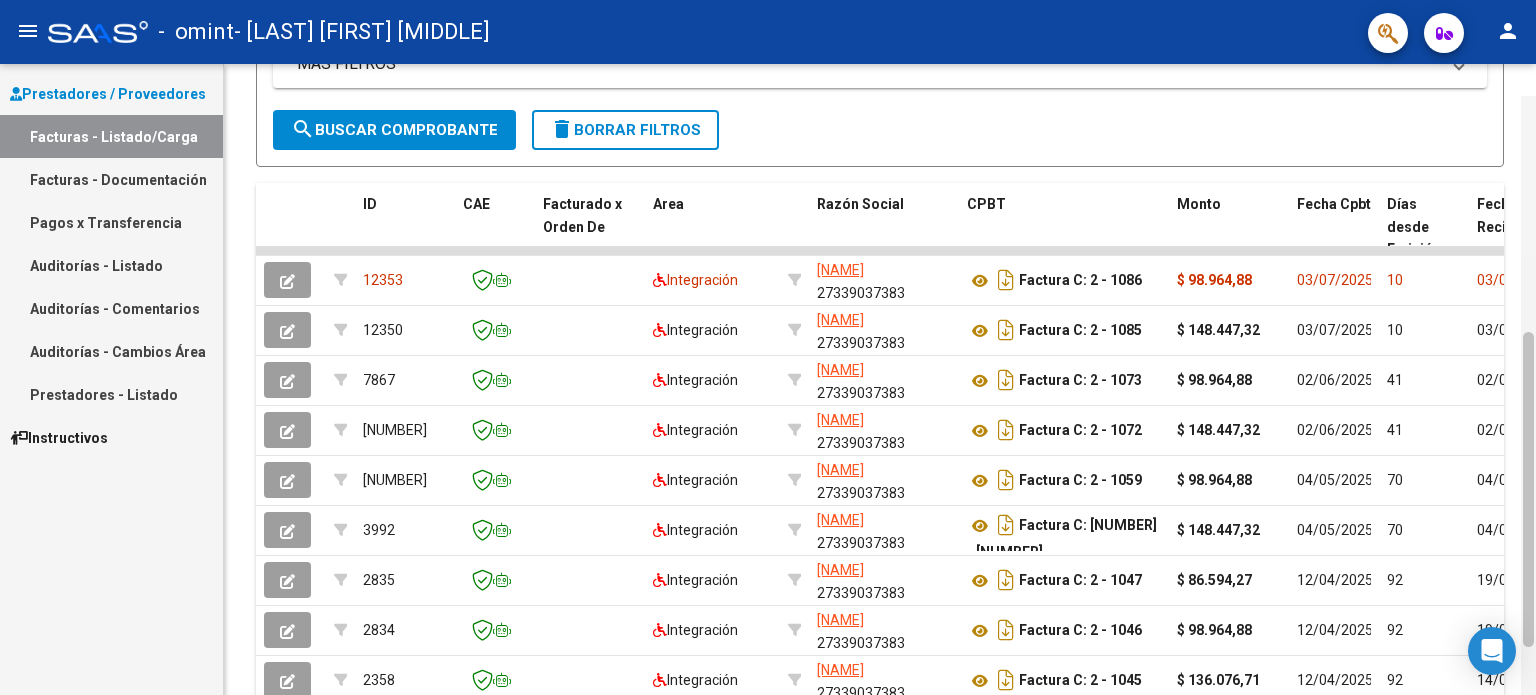drag, startPoint x: 1531, startPoint y: 296, endPoint x: 1535, endPoint y: 450, distance: 154.05194 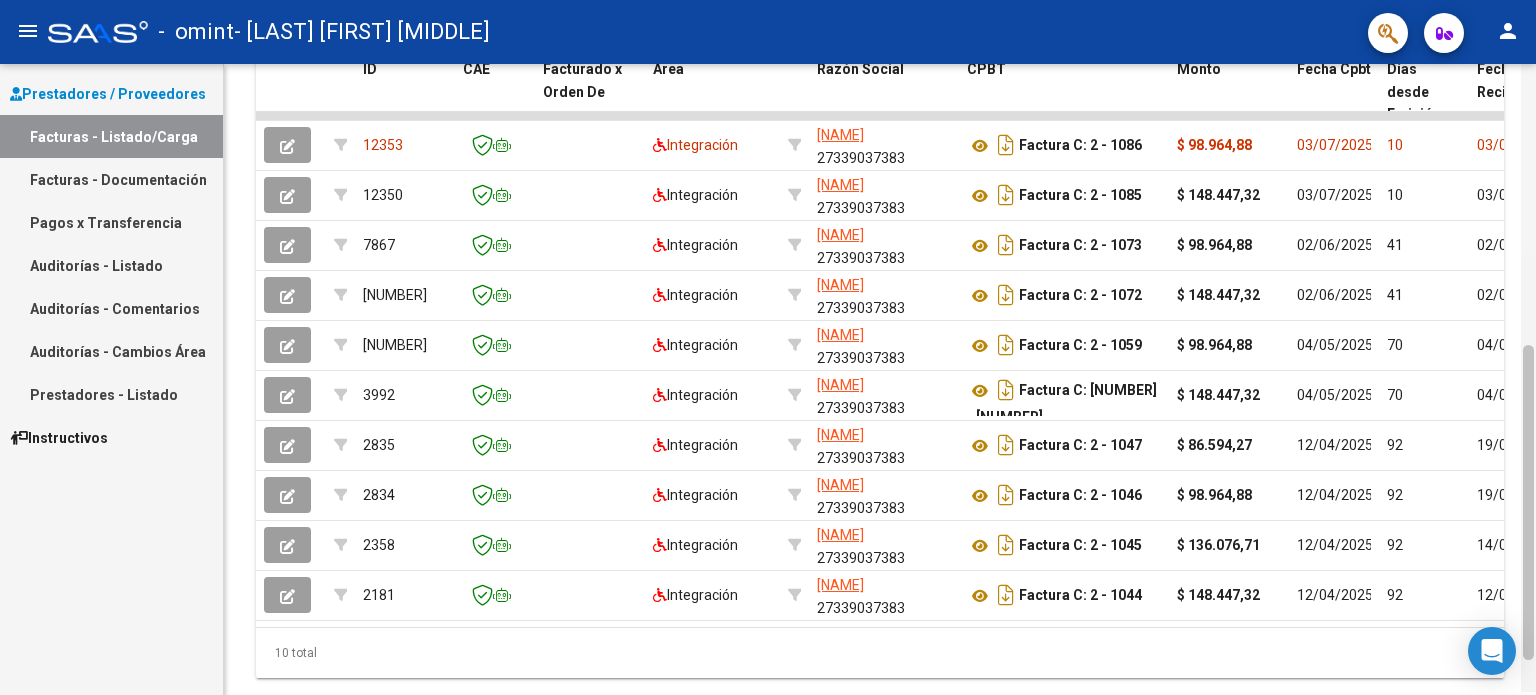 scroll, scrollTop: 565, scrollLeft: 0, axis: vertical 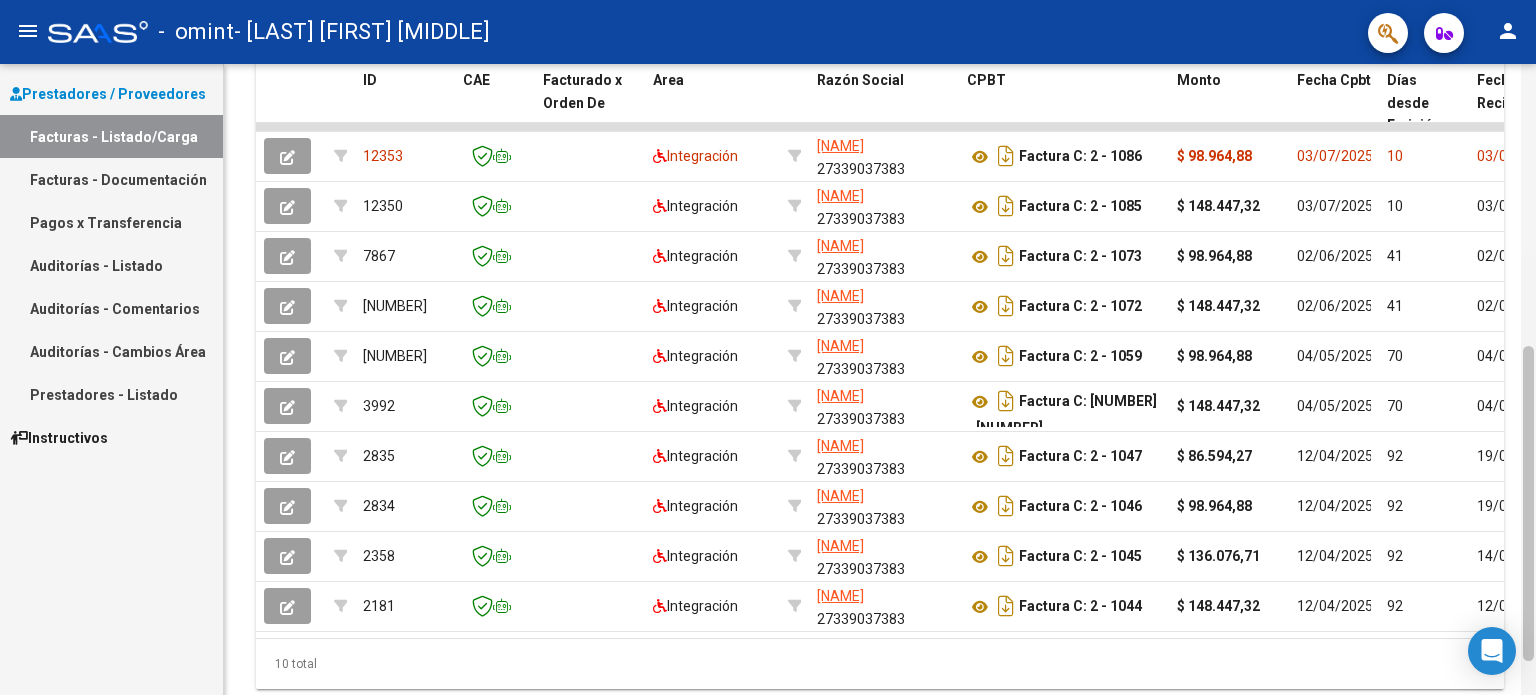 drag, startPoint x: 1532, startPoint y: 366, endPoint x: 1531, endPoint y: 412, distance: 46.010868 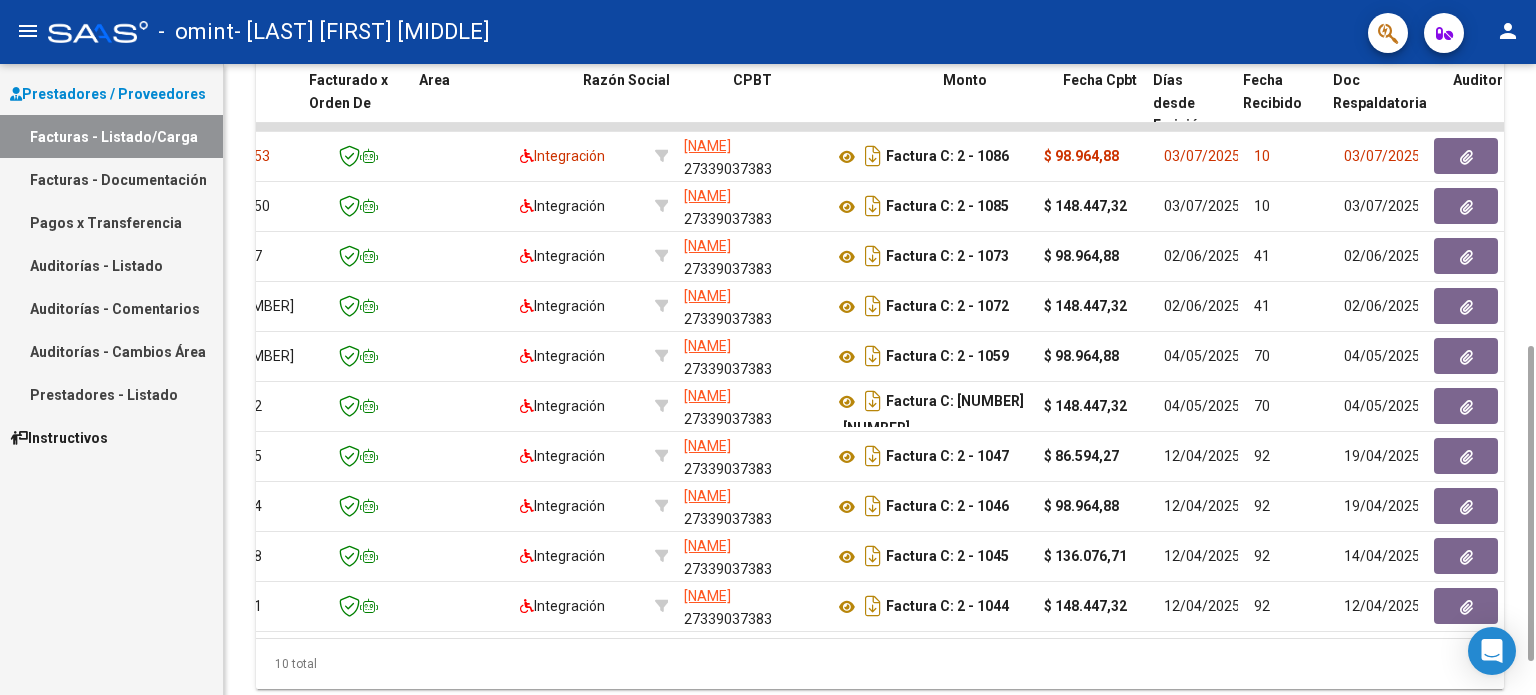 scroll, scrollTop: 0, scrollLeft: 0, axis: both 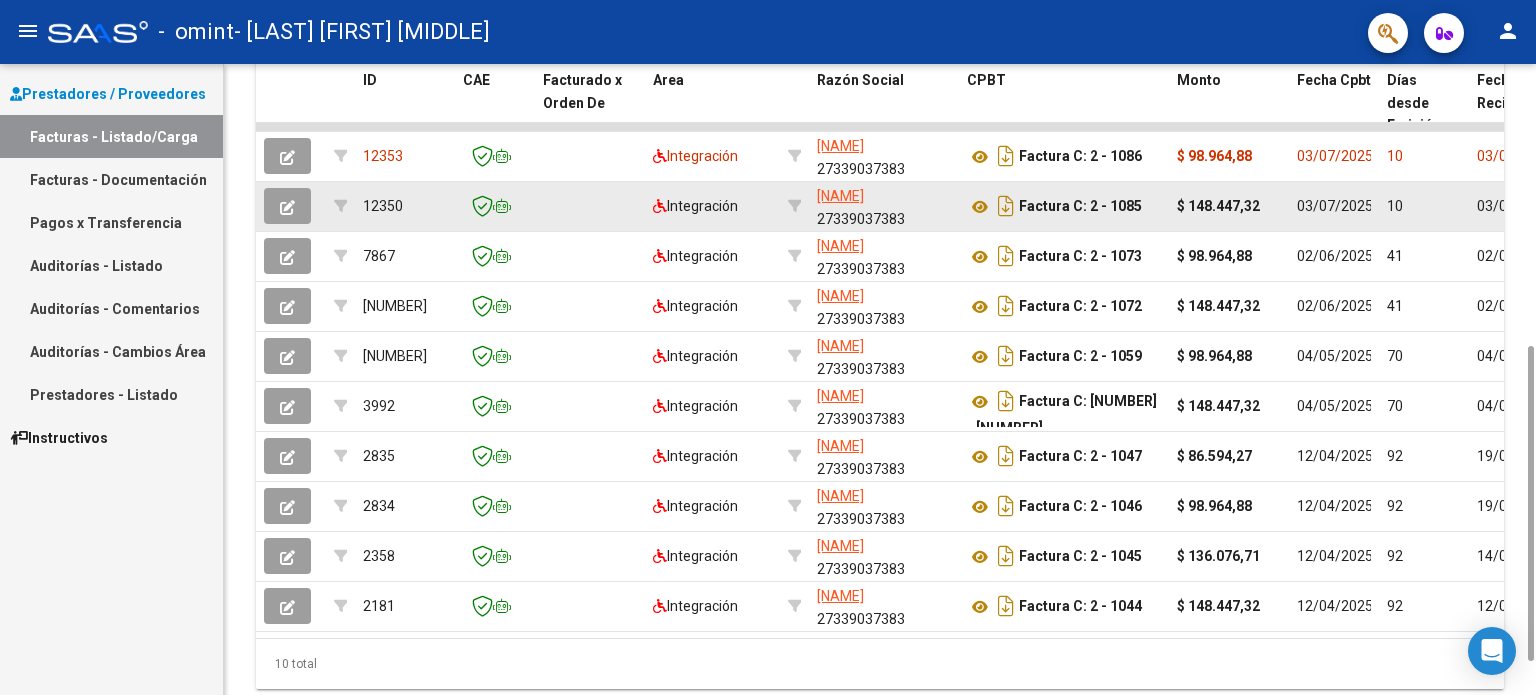 click 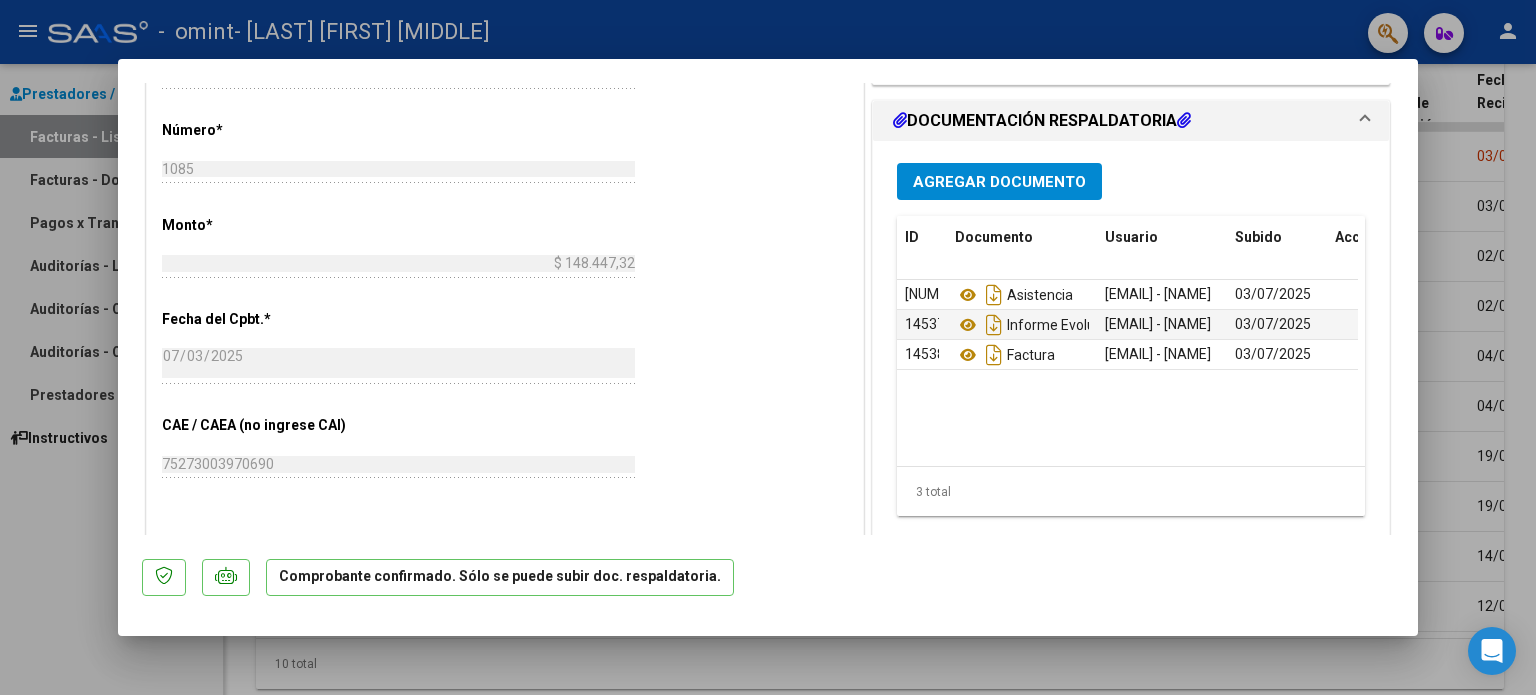 scroll, scrollTop: 1012, scrollLeft: 0, axis: vertical 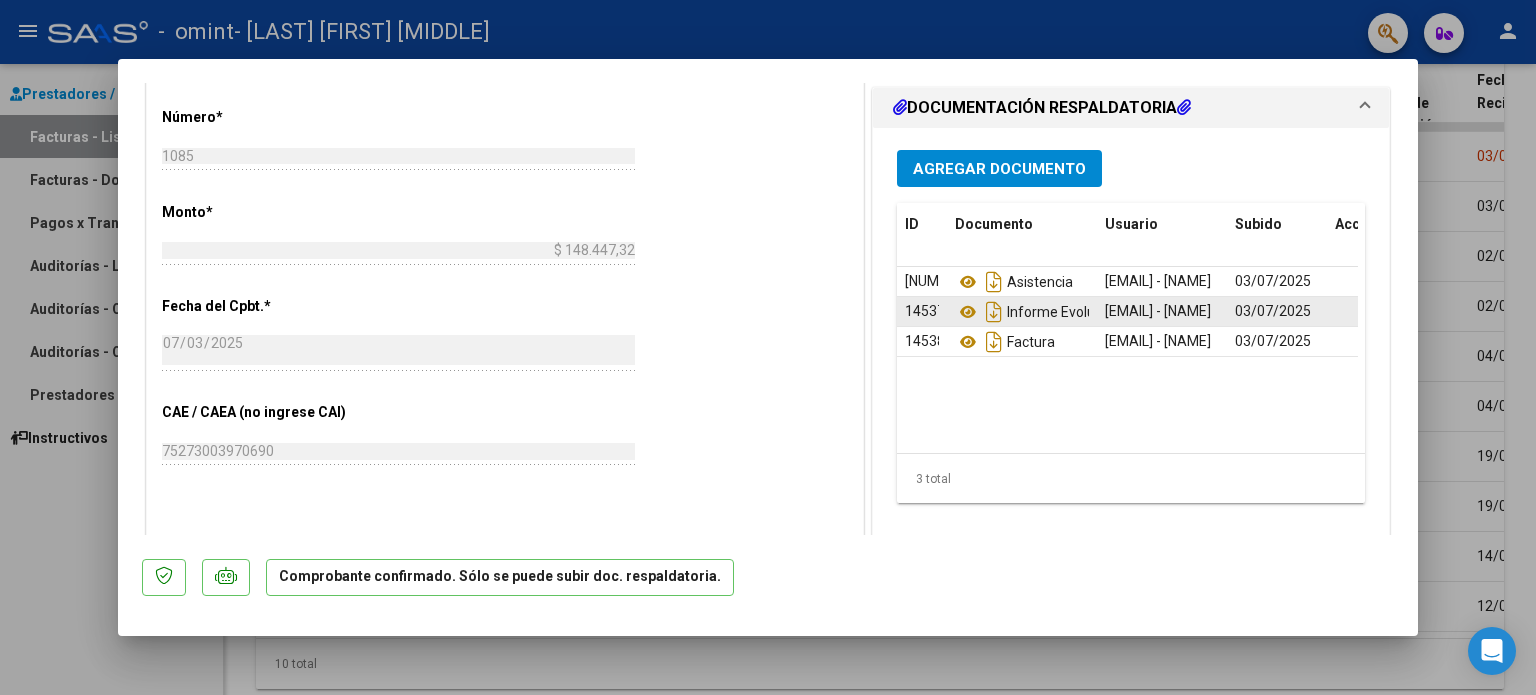 click on "03/07/2025" 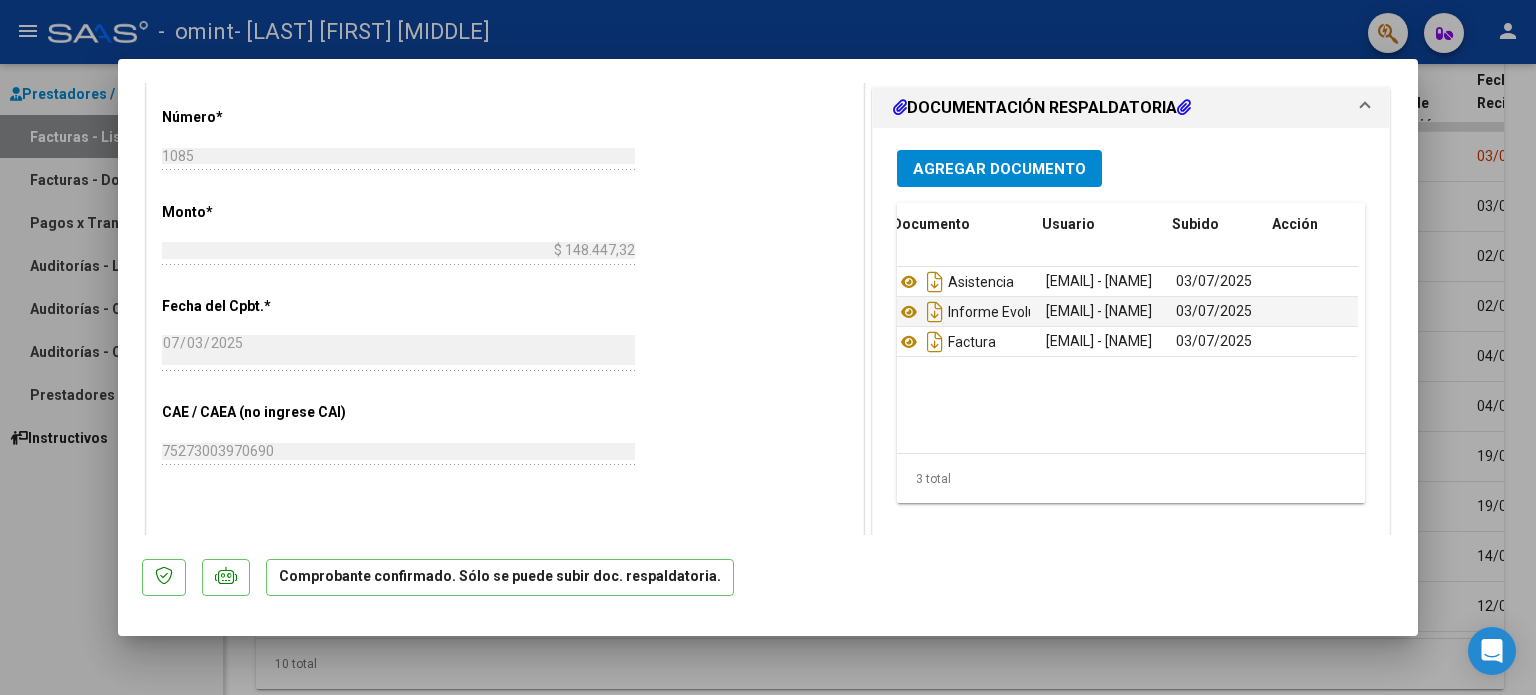 scroll, scrollTop: 0, scrollLeft: 69, axis: horizontal 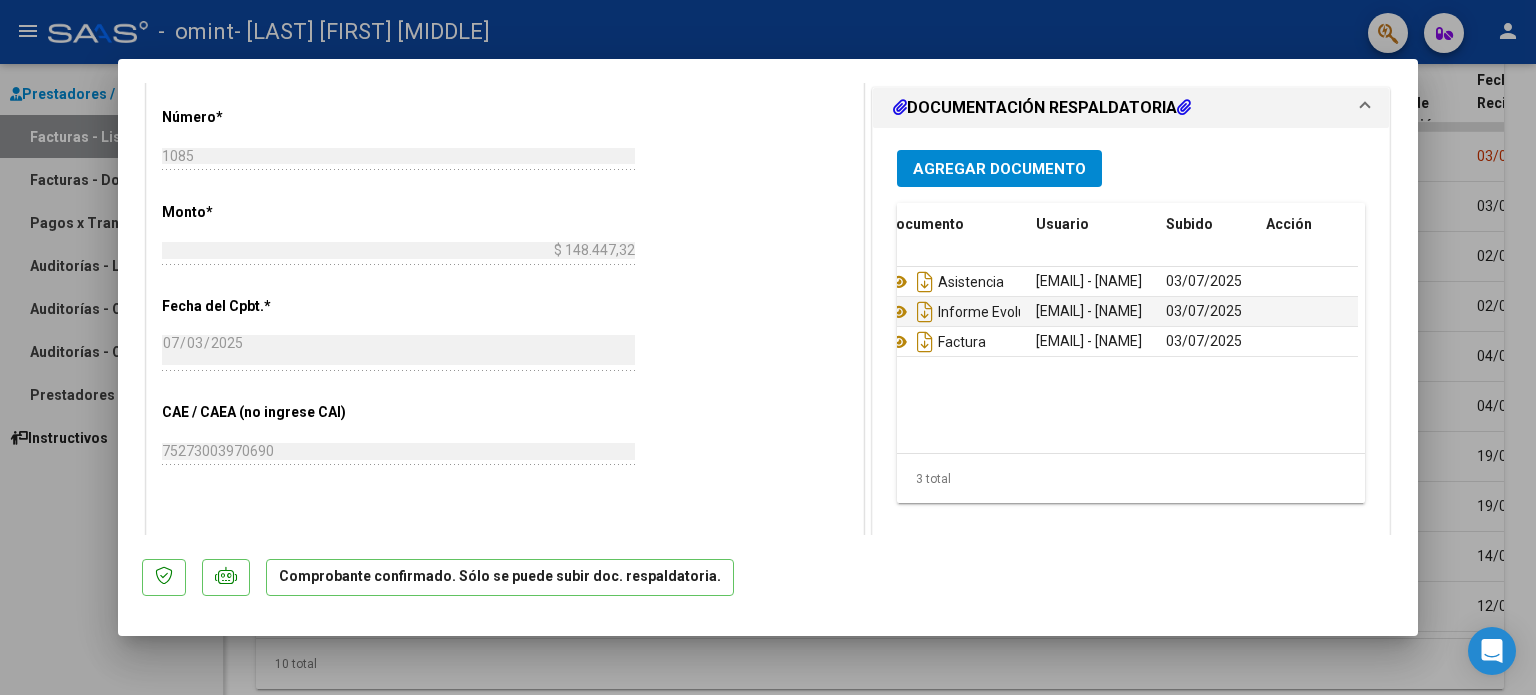 click at bounding box center (1184, 107) 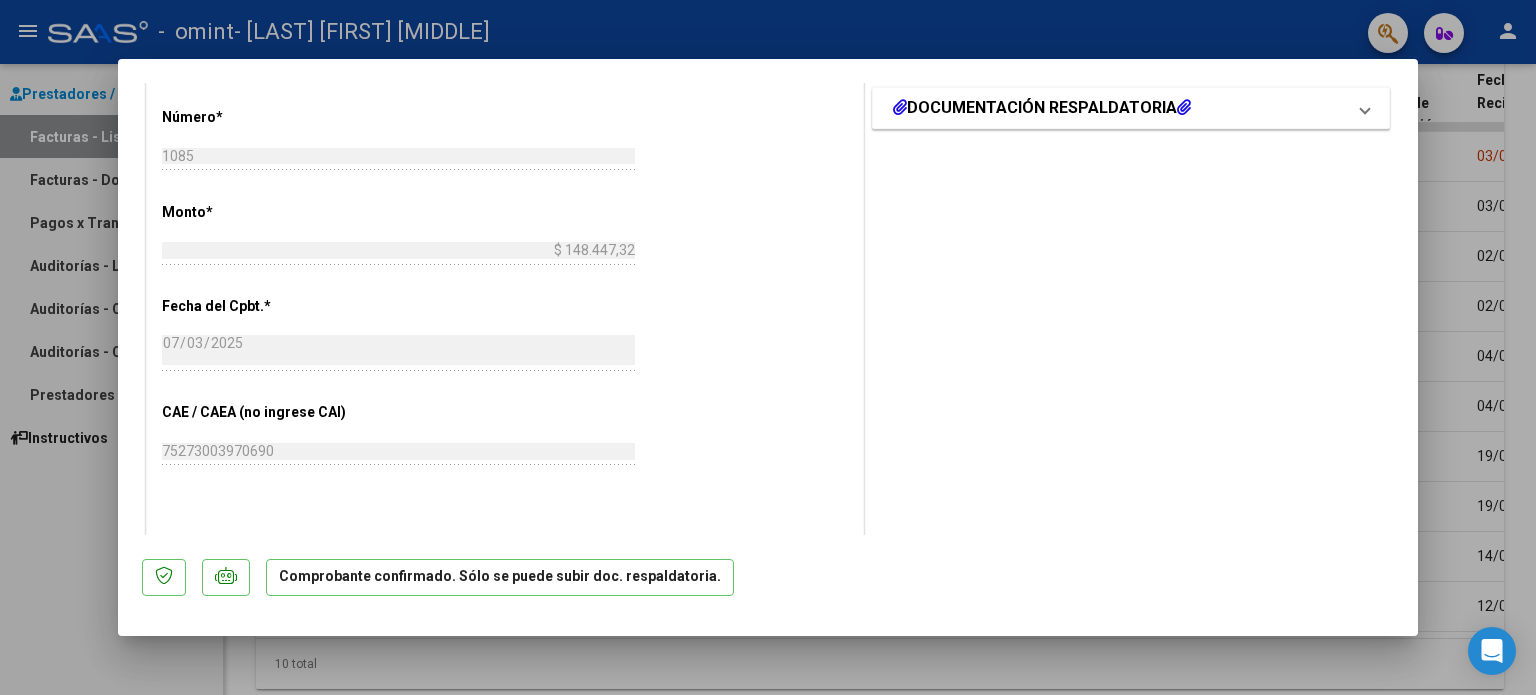 click at bounding box center (1184, 107) 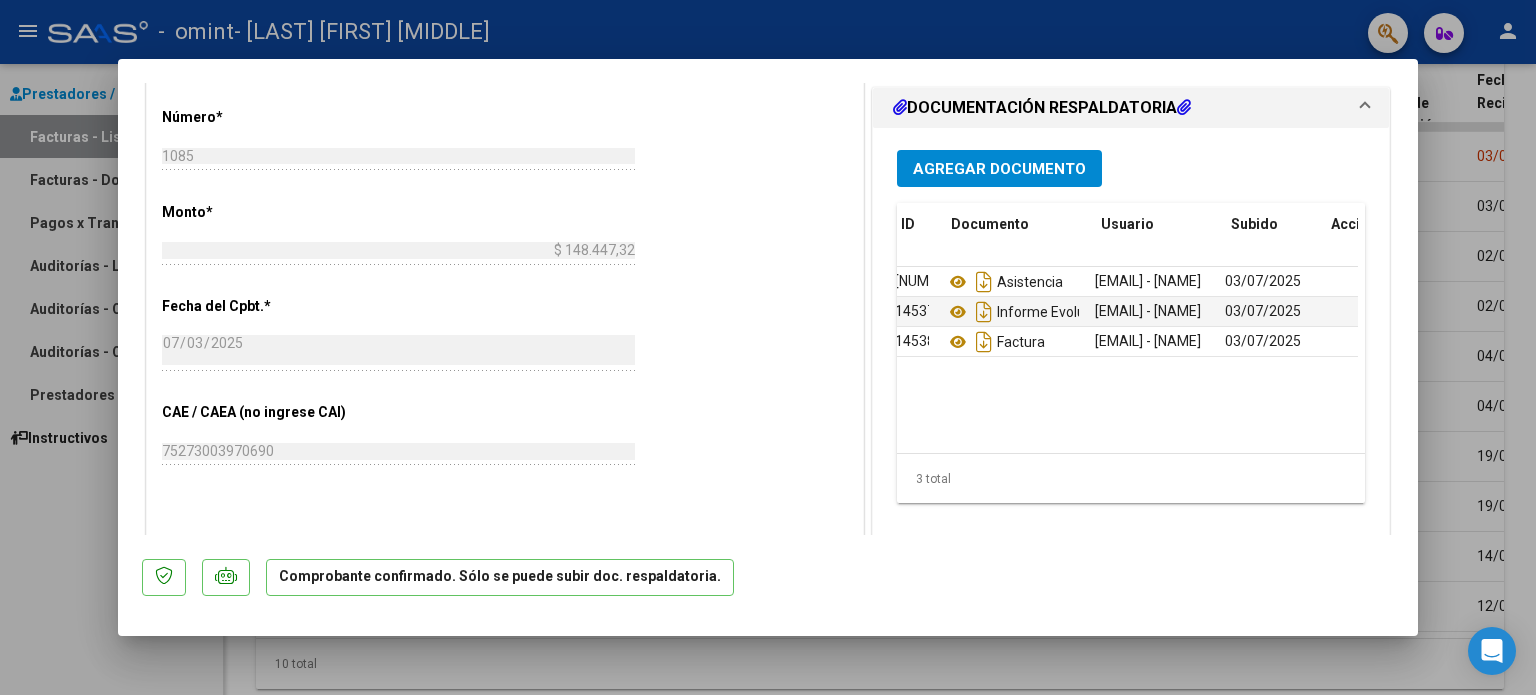 scroll, scrollTop: 0, scrollLeft: 0, axis: both 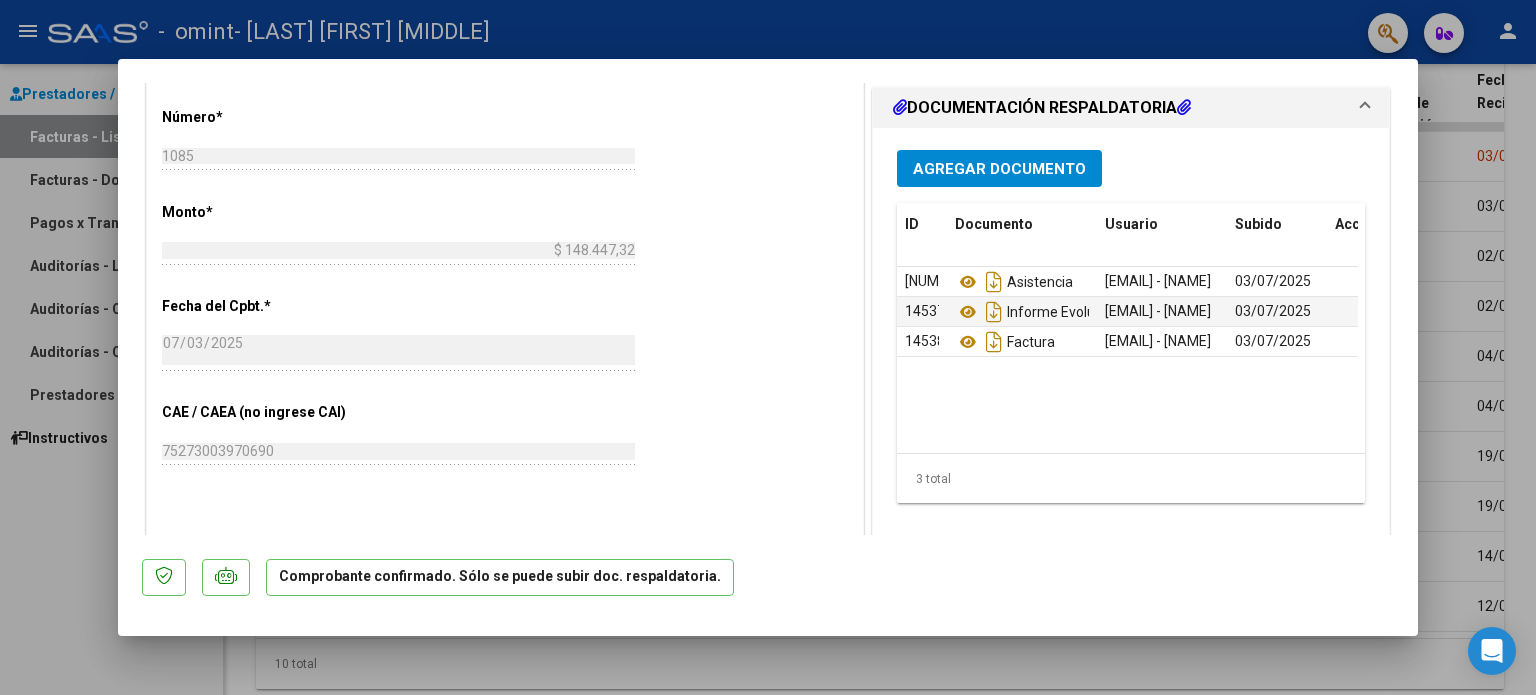 click at bounding box center [1365, 108] 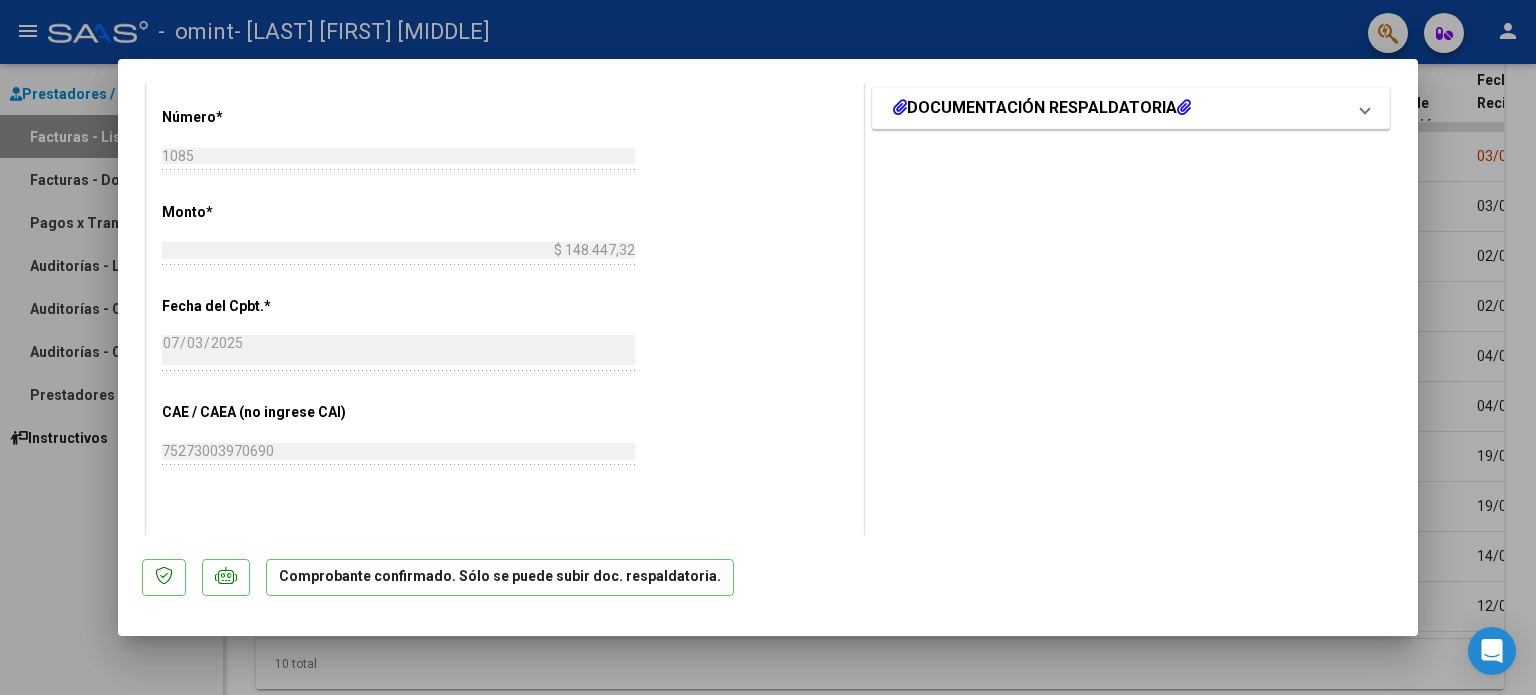 click at bounding box center [1365, 108] 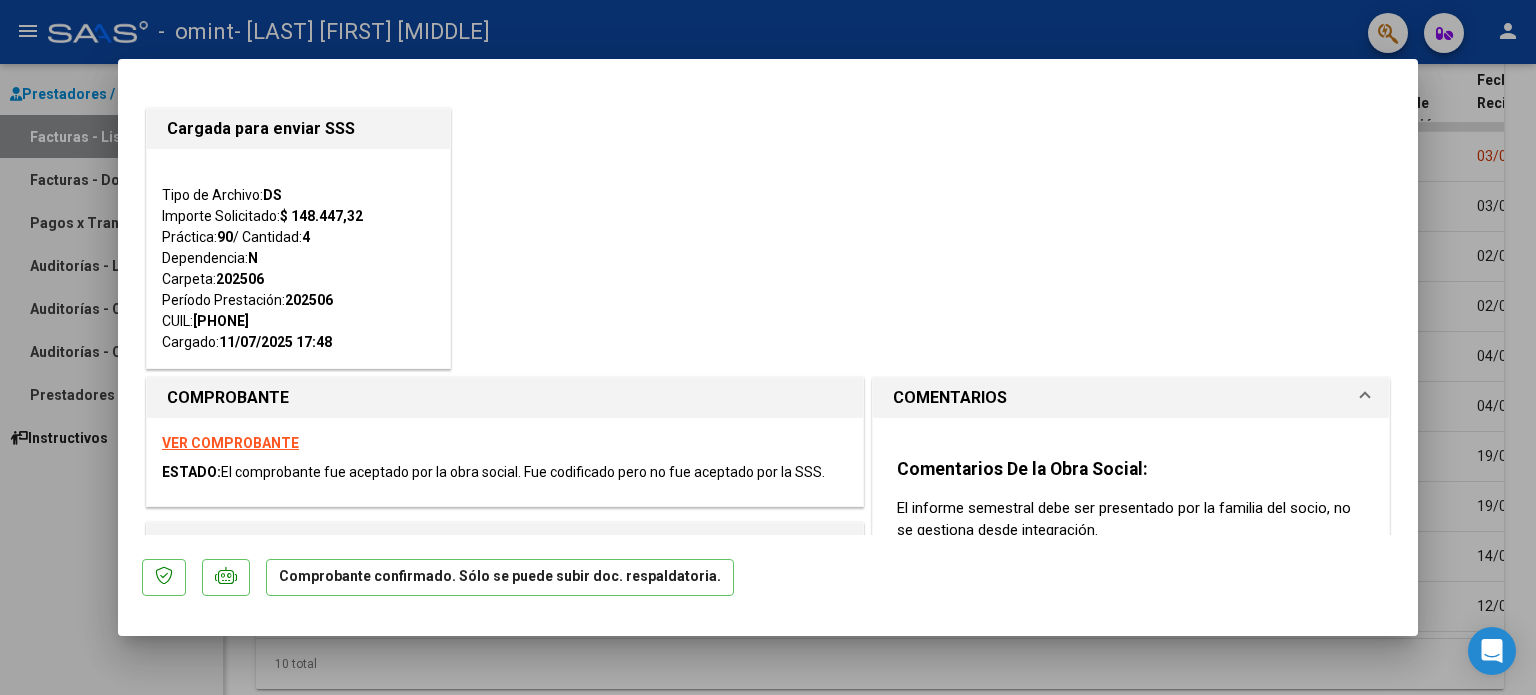 scroll, scrollTop: 0, scrollLeft: 0, axis: both 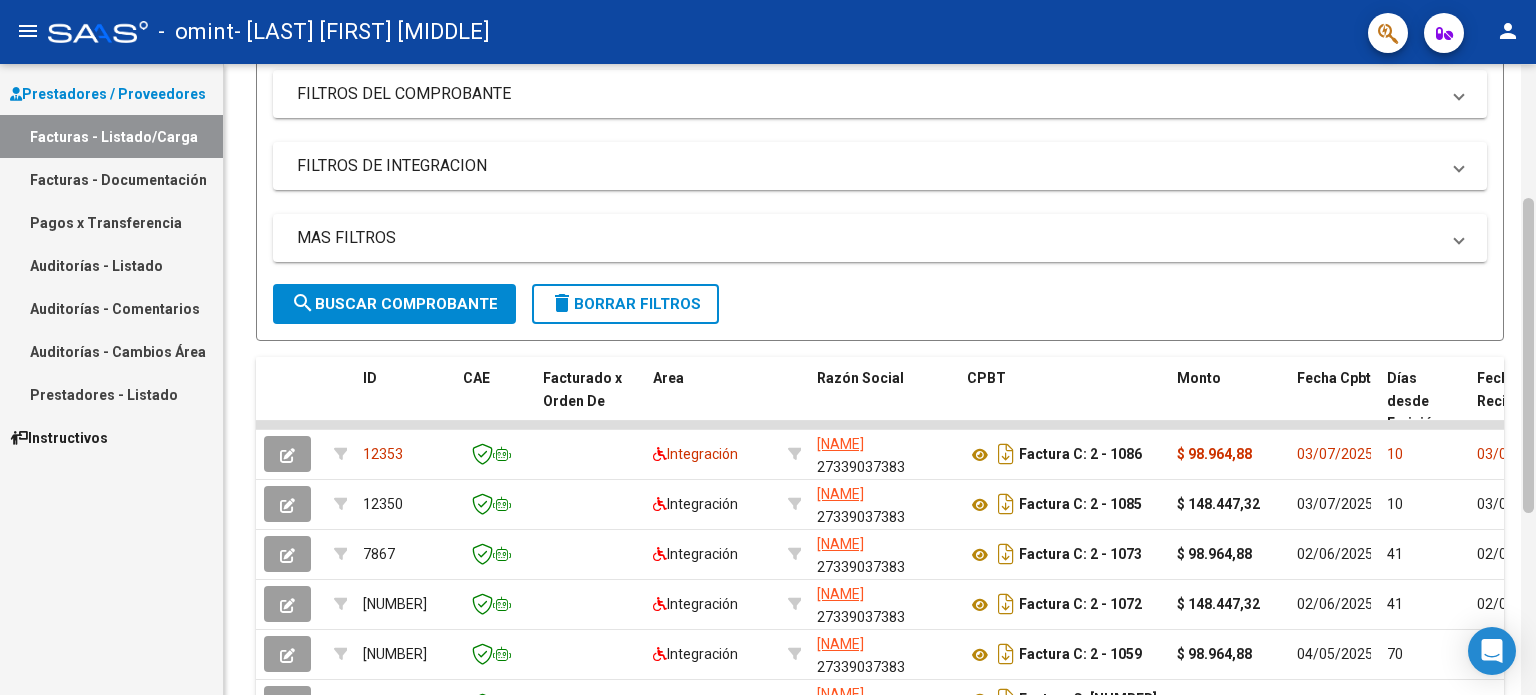 drag, startPoint x: 1532, startPoint y: 395, endPoint x: 1535, endPoint y: 246, distance: 149.0302 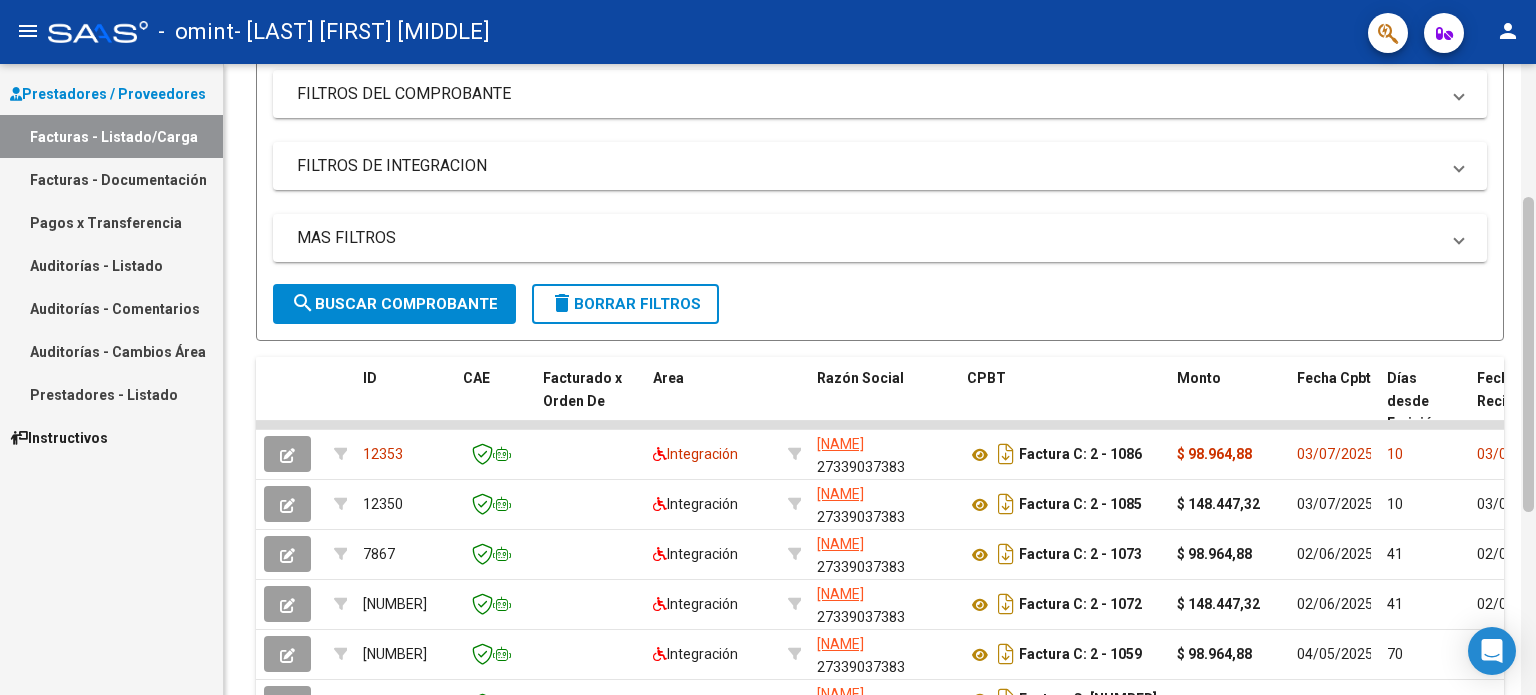 scroll, scrollTop: 635, scrollLeft: 0, axis: vertical 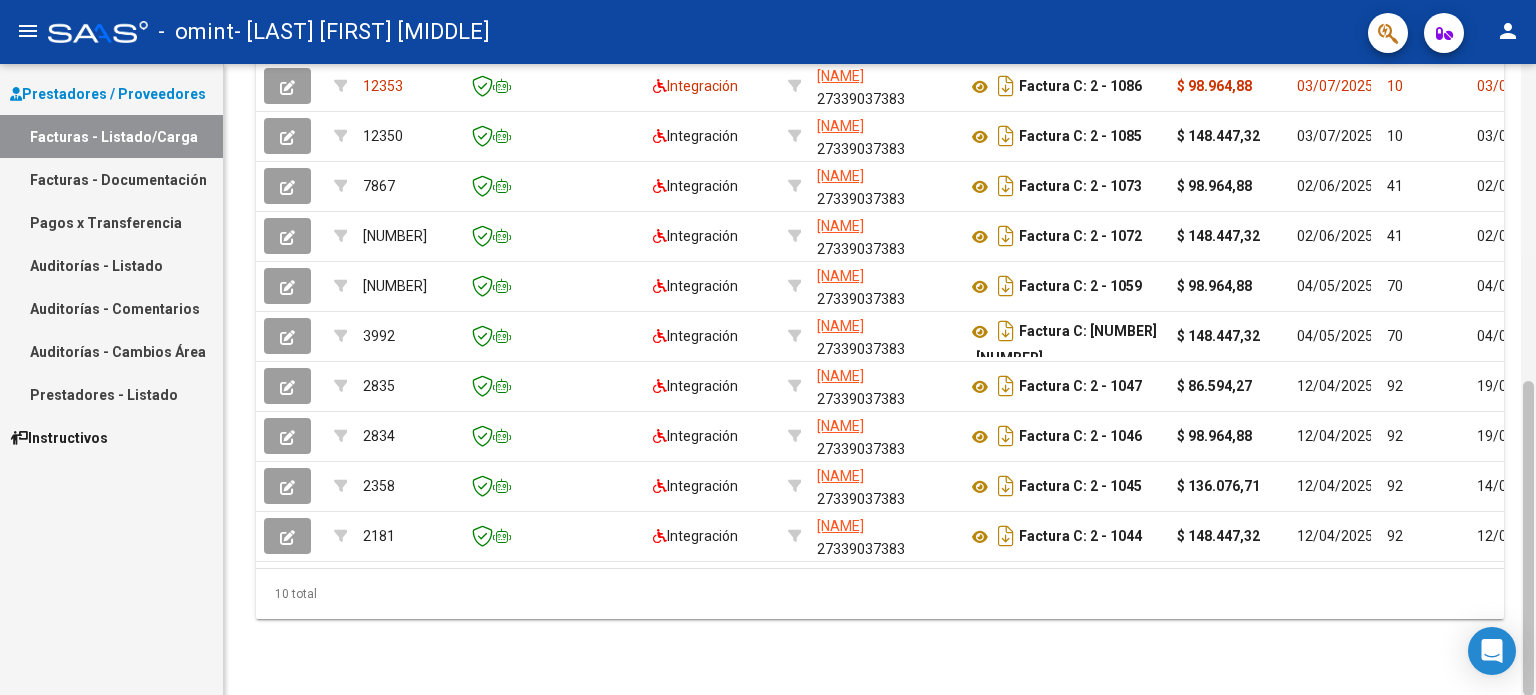 drag, startPoint x: 1535, startPoint y: 246, endPoint x: 1535, endPoint y: 122, distance: 124 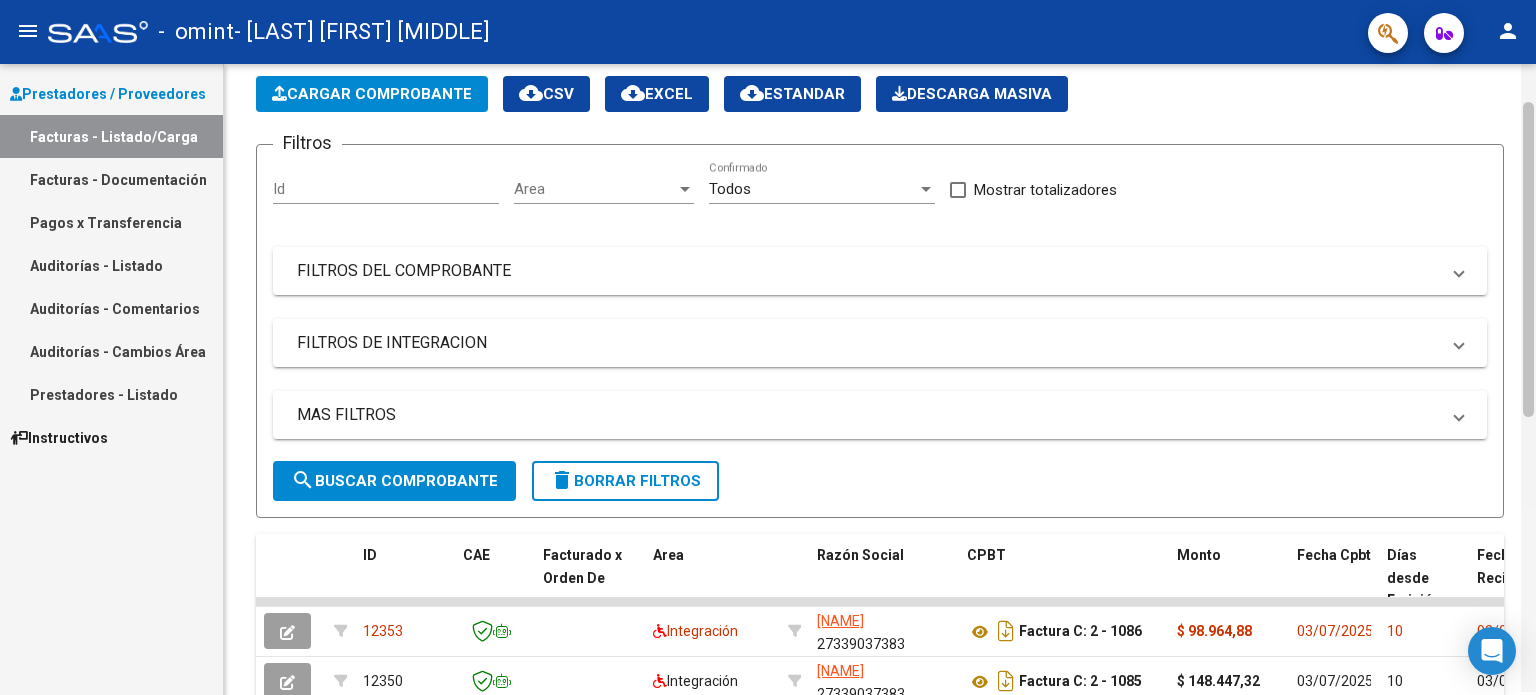 scroll, scrollTop: 64, scrollLeft: 0, axis: vertical 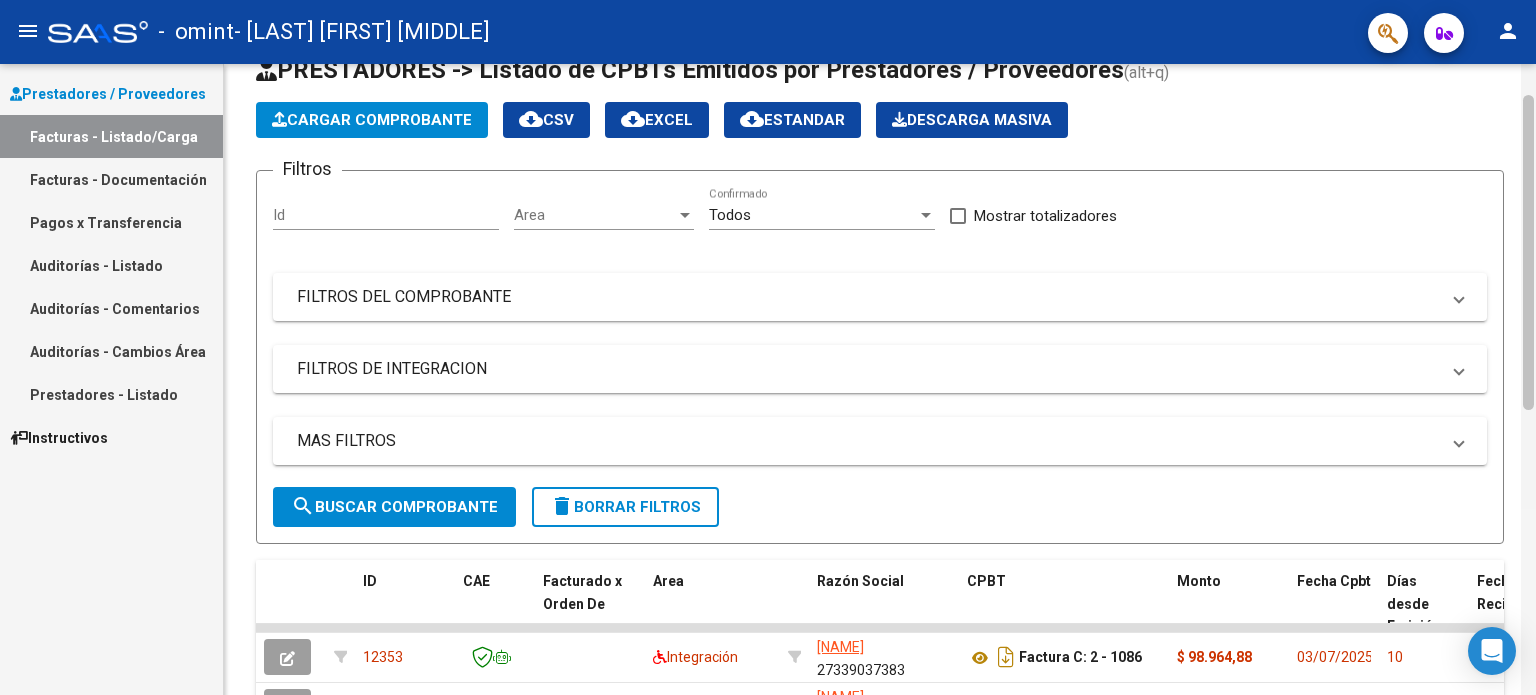 drag, startPoint x: 1530, startPoint y: 413, endPoint x: 1535, endPoint y: 128, distance: 285.04385 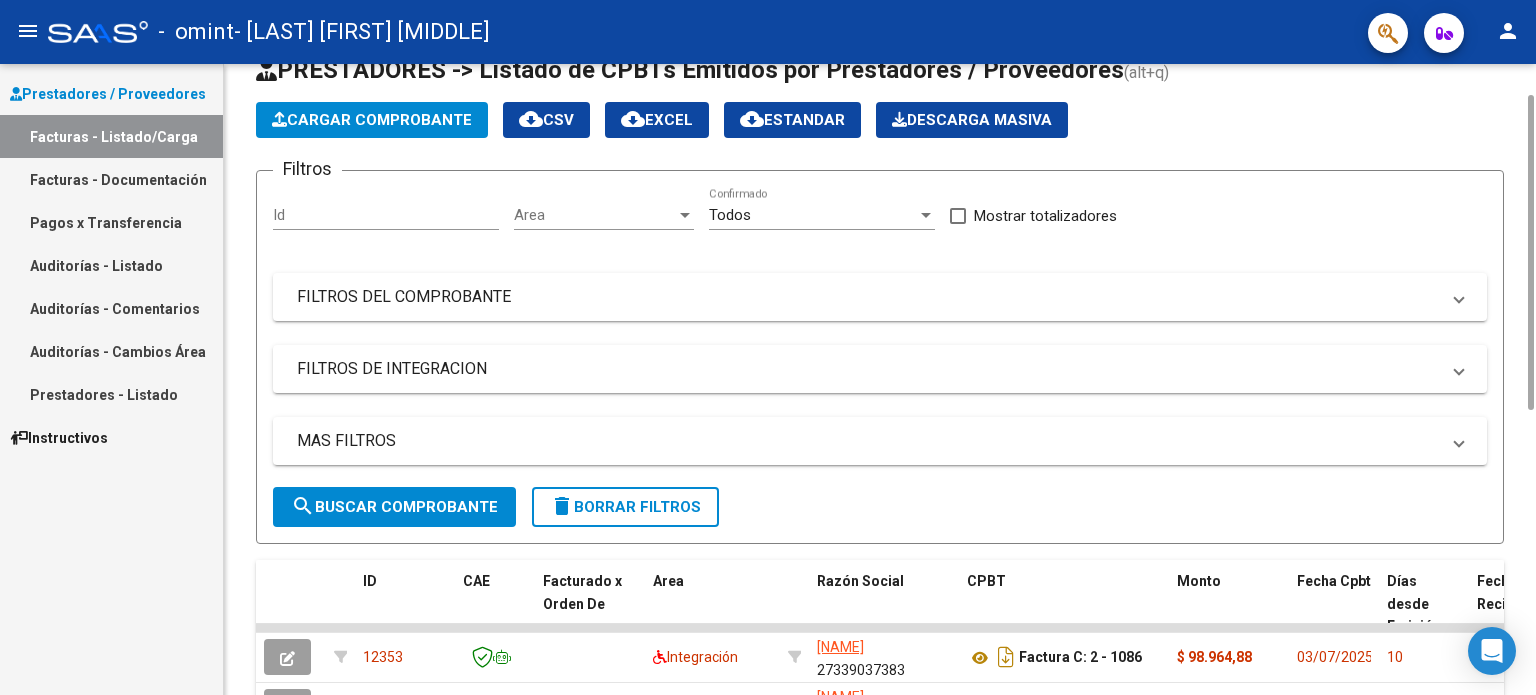 click on "Cargar Comprobante" 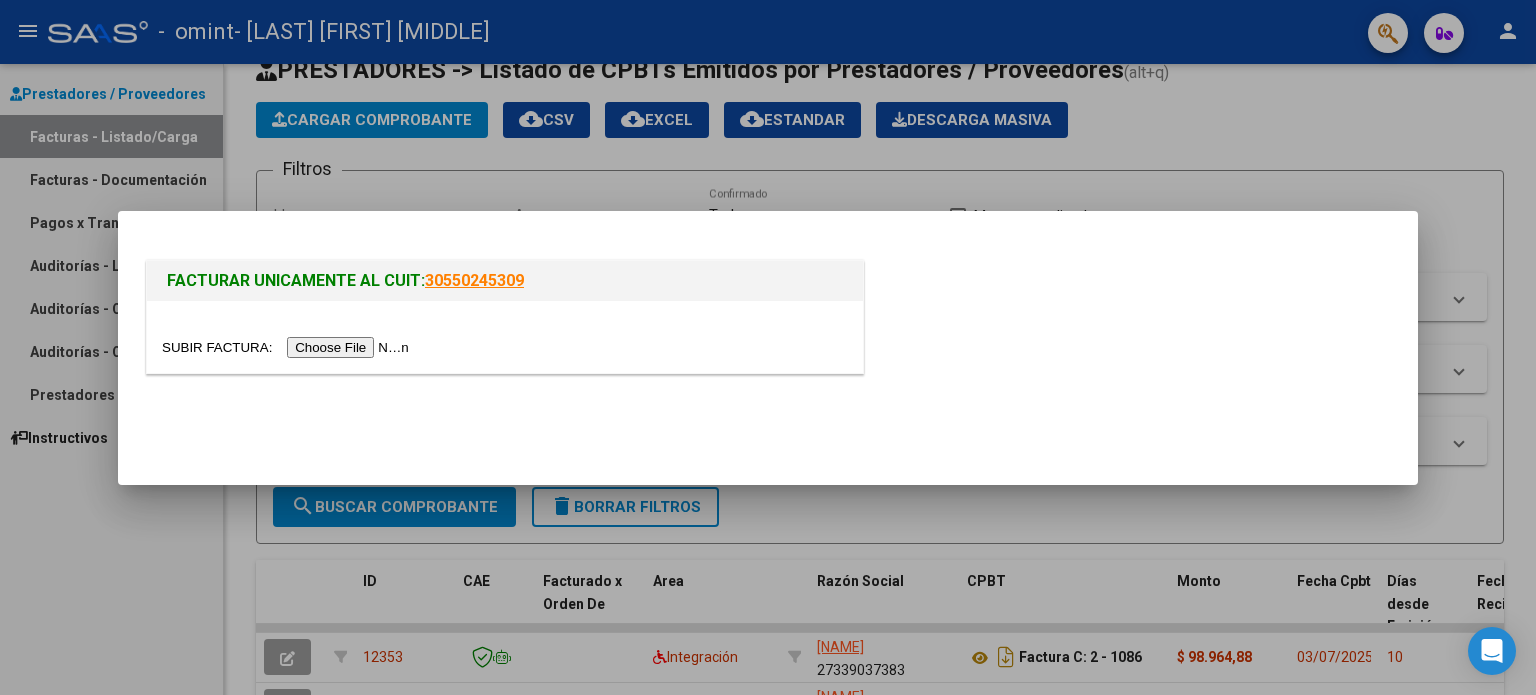 click at bounding box center (288, 347) 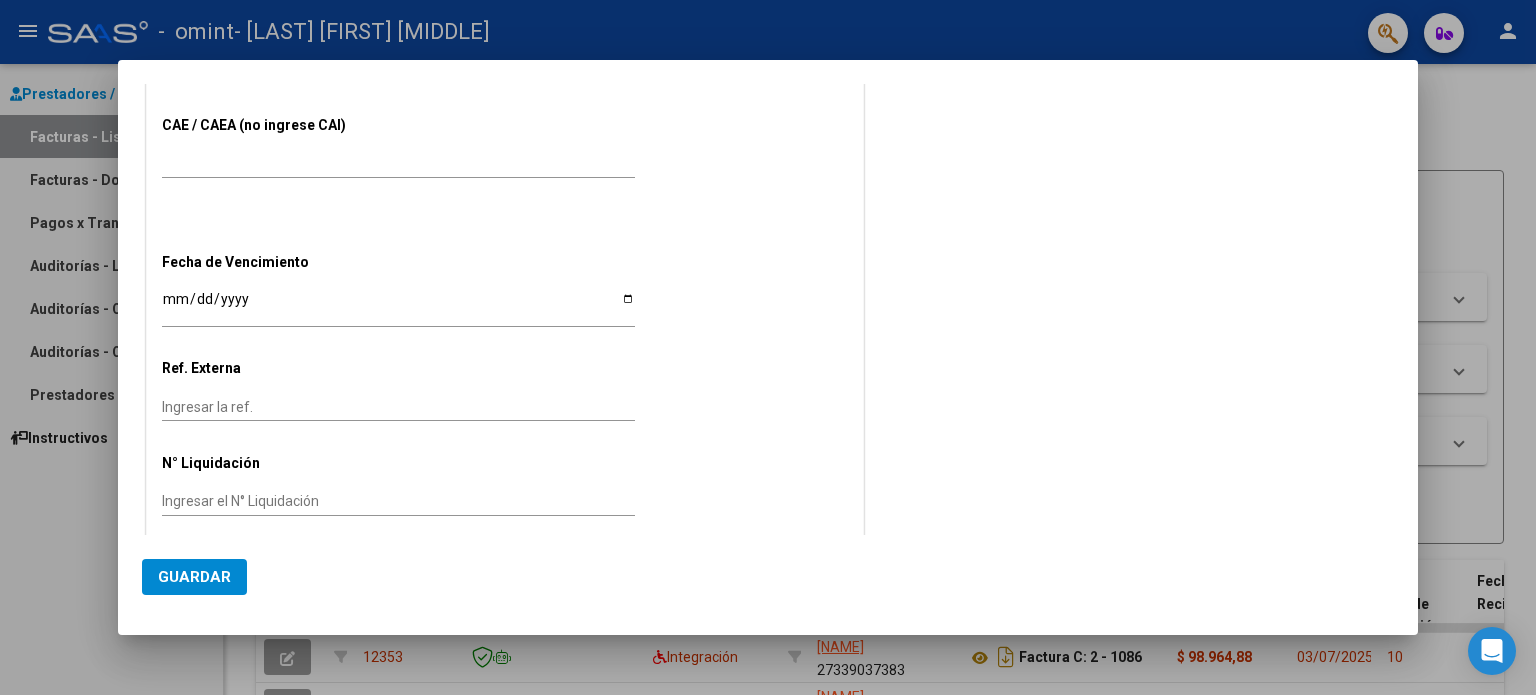 scroll, scrollTop: 1178, scrollLeft: 0, axis: vertical 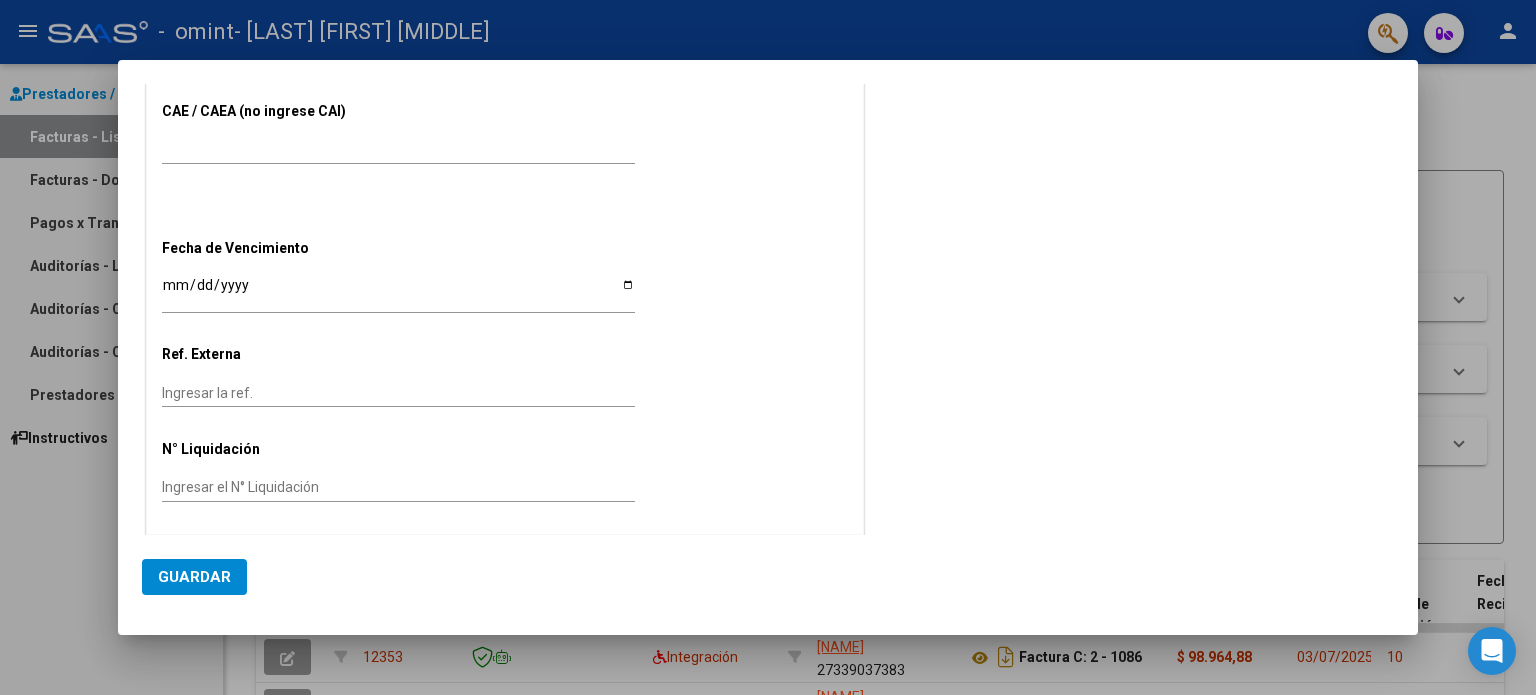 click at bounding box center (768, 347) 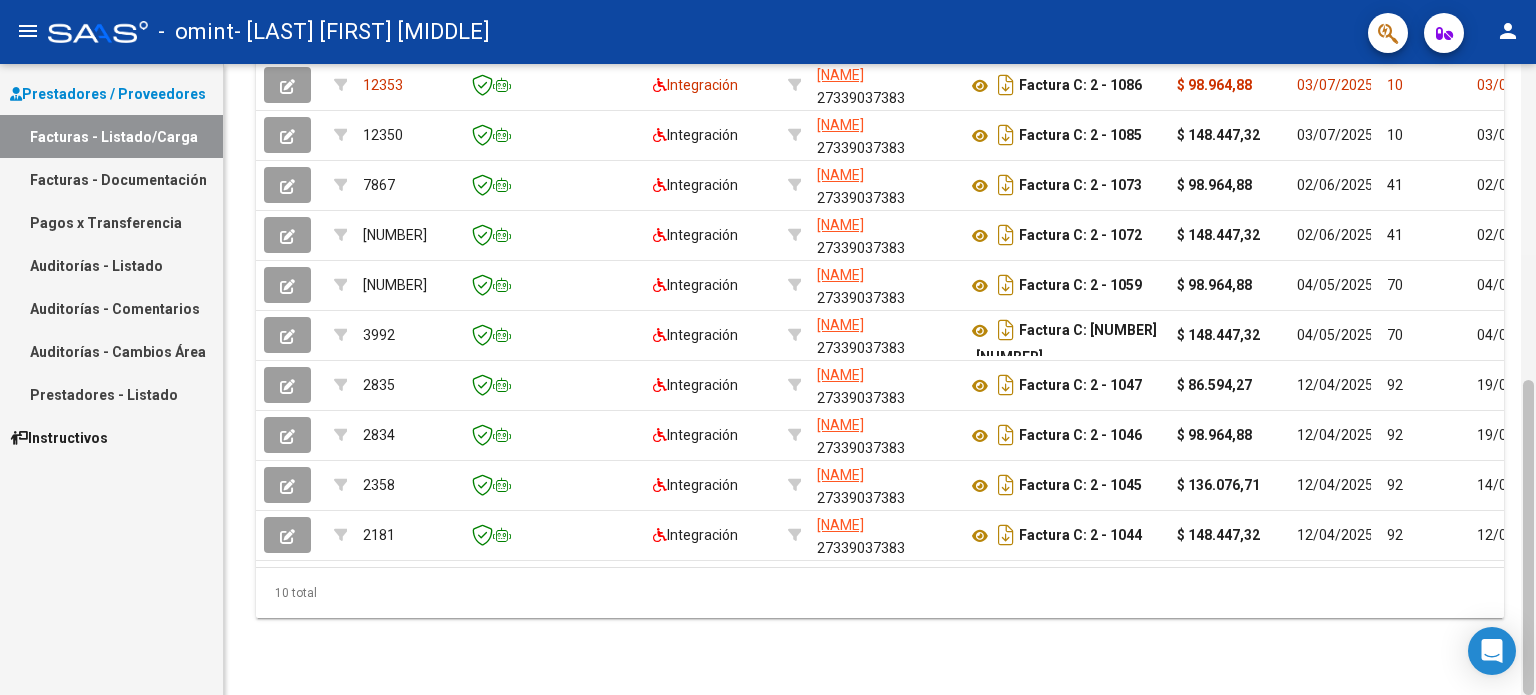 scroll, scrollTop: 636, scrollLeft: 0, axis: vertical 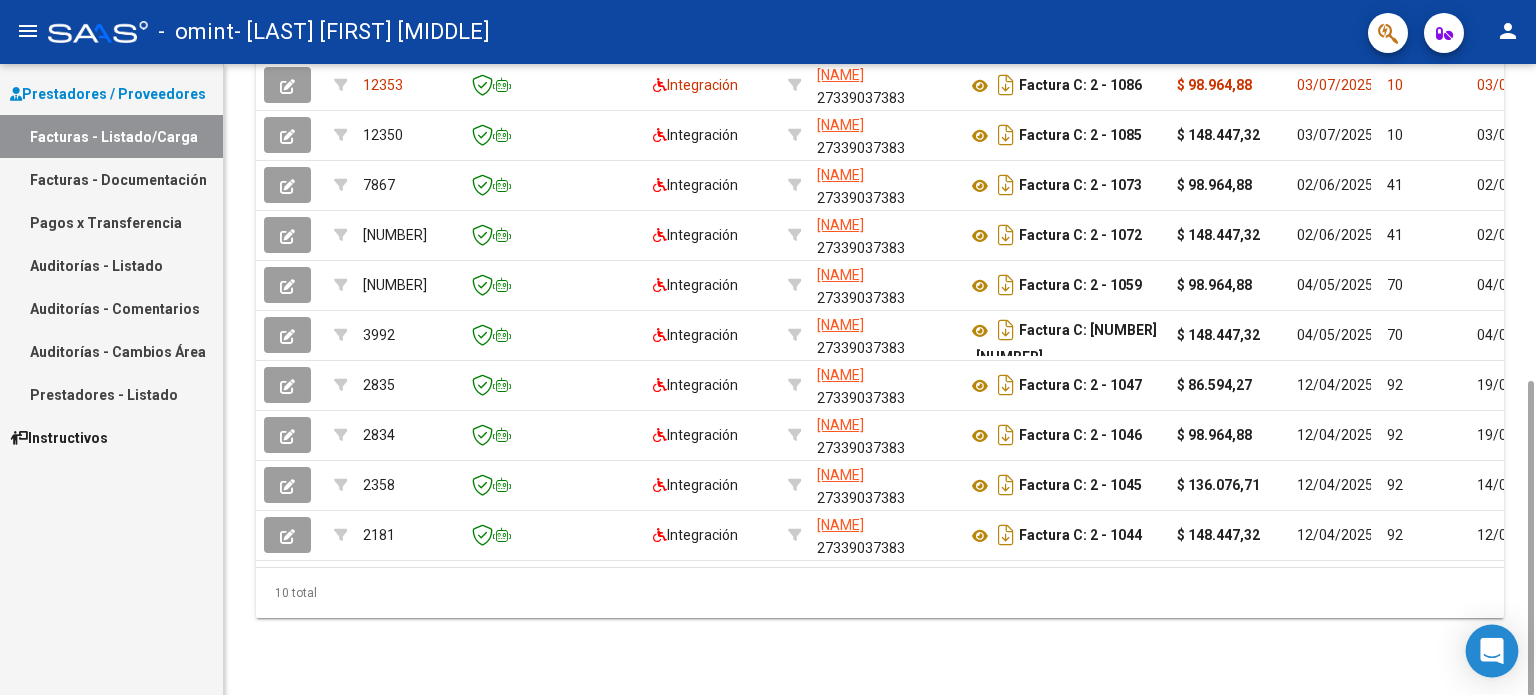 drag, startPoint x: 1529, startPoint y: 263, endPoint x: 1509, endPoint y: 659, distance: 396.50473 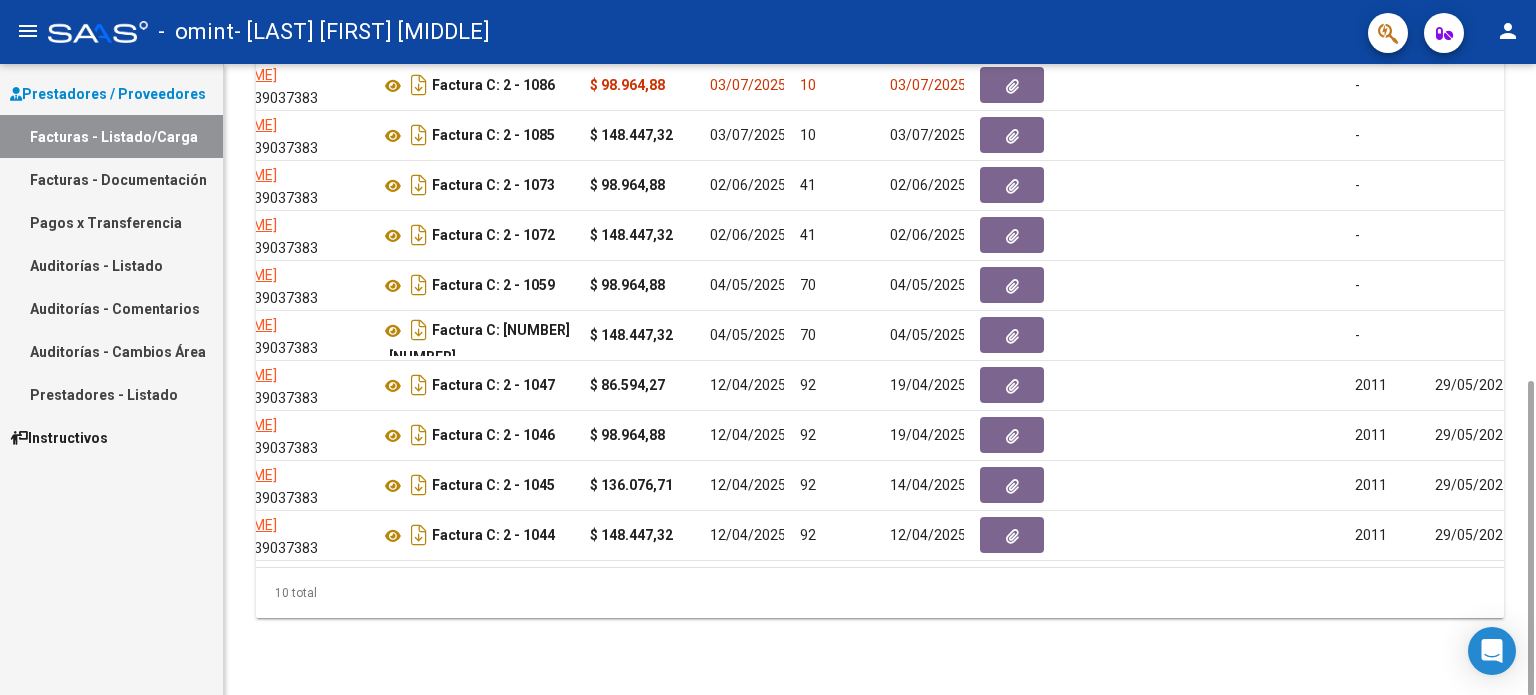 scroll, scrollTop: 0, scrollLeft: 693, axis: horizontal 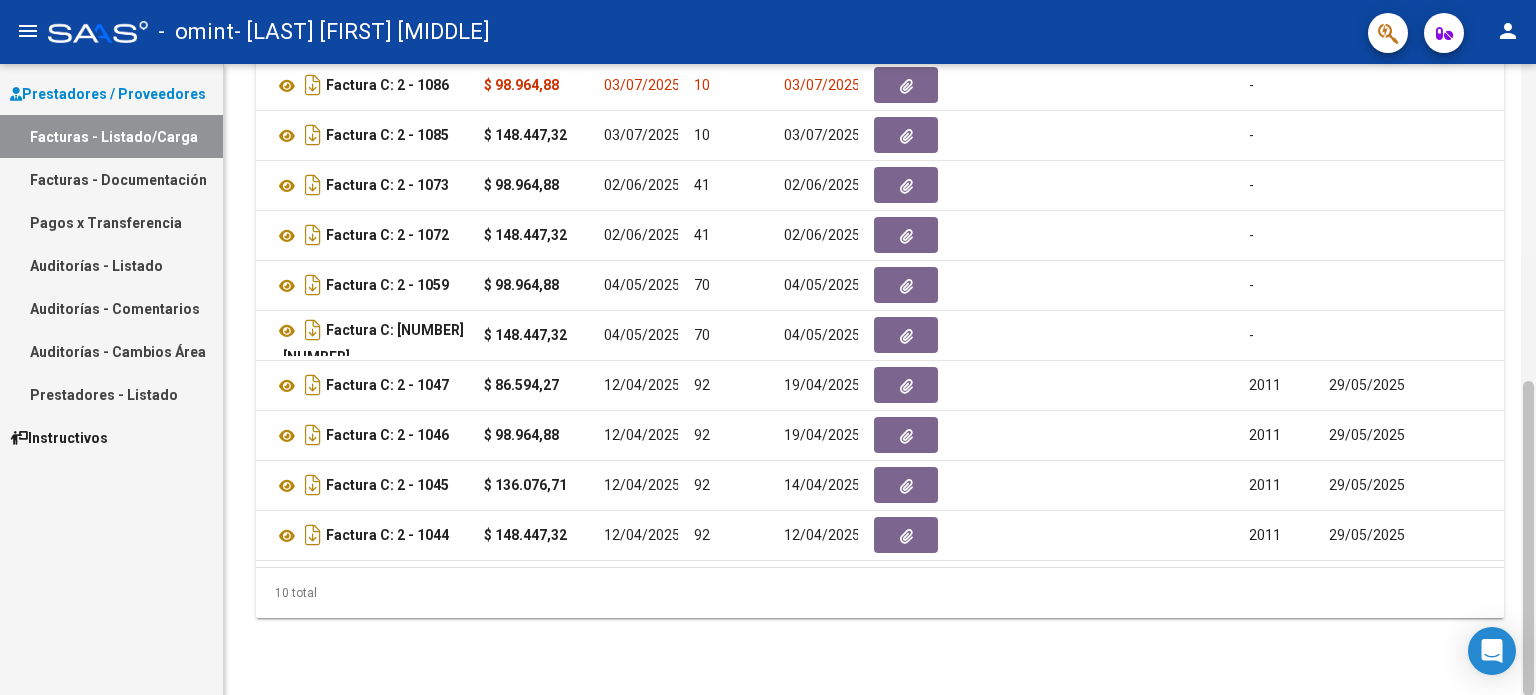 drag, startPoint x: 1524, startPoint y: 504, endPoint x: 1535, endPoint y: 575, distance: 71.84706 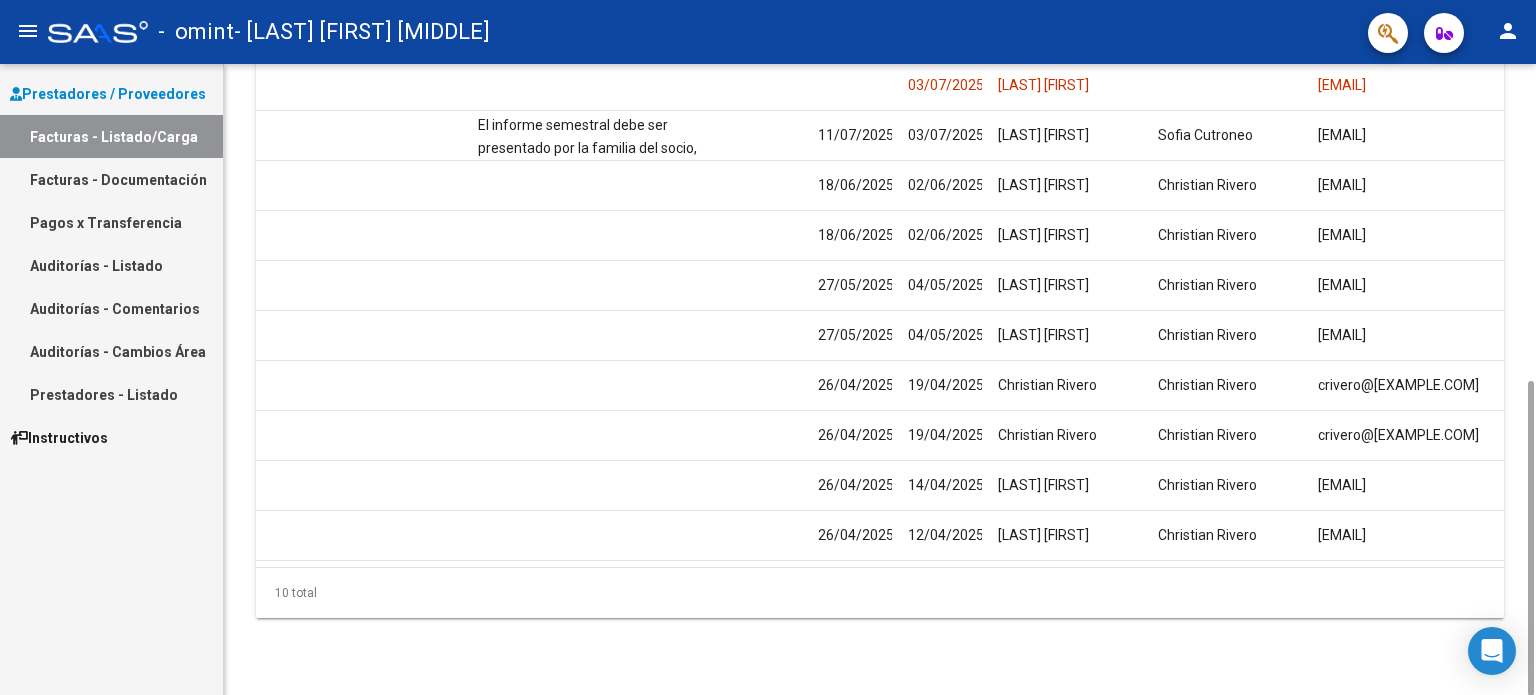 scroll, scrollTop: 0, scrollLeft: 2968, axis: horizontal 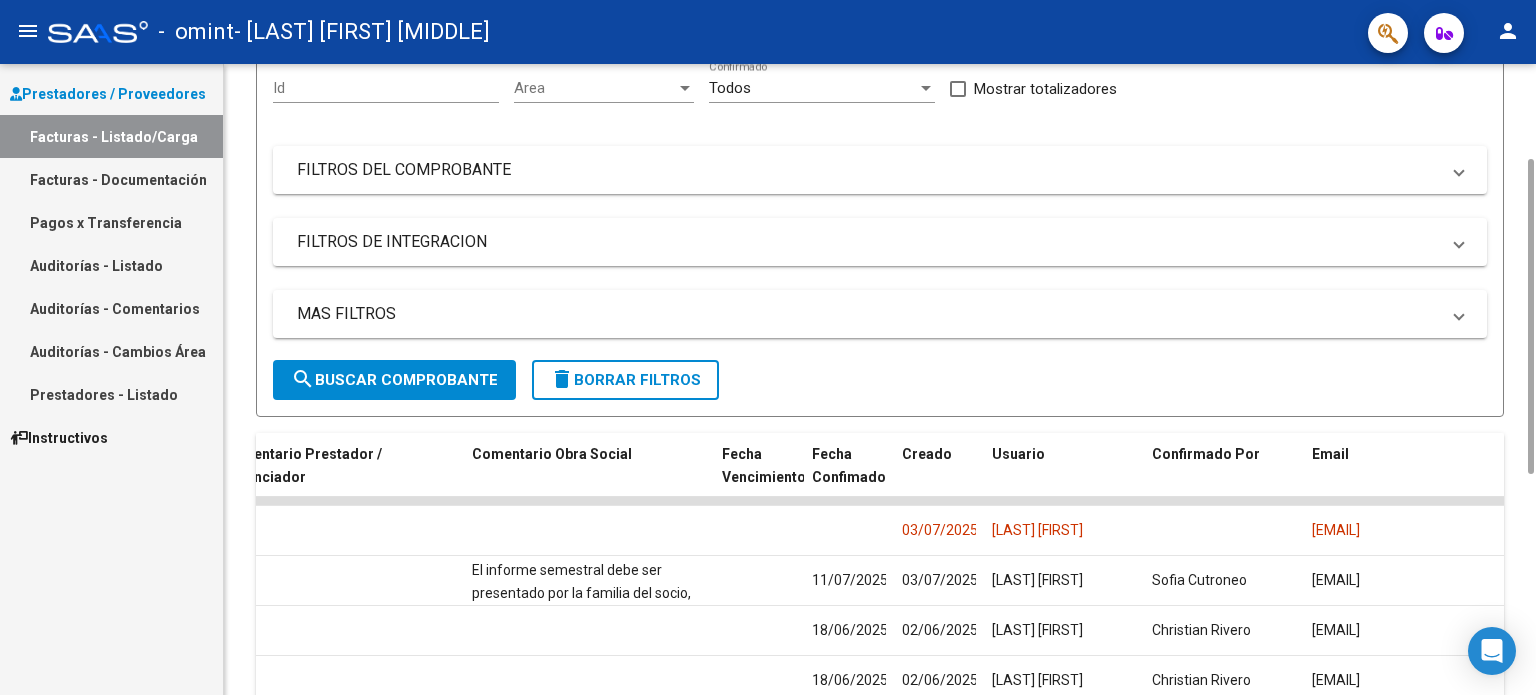 drag, startPoint x: 1529, startPoint y: 439, endPoint x: 1508, endPoint y: 35, distance: 404.5454 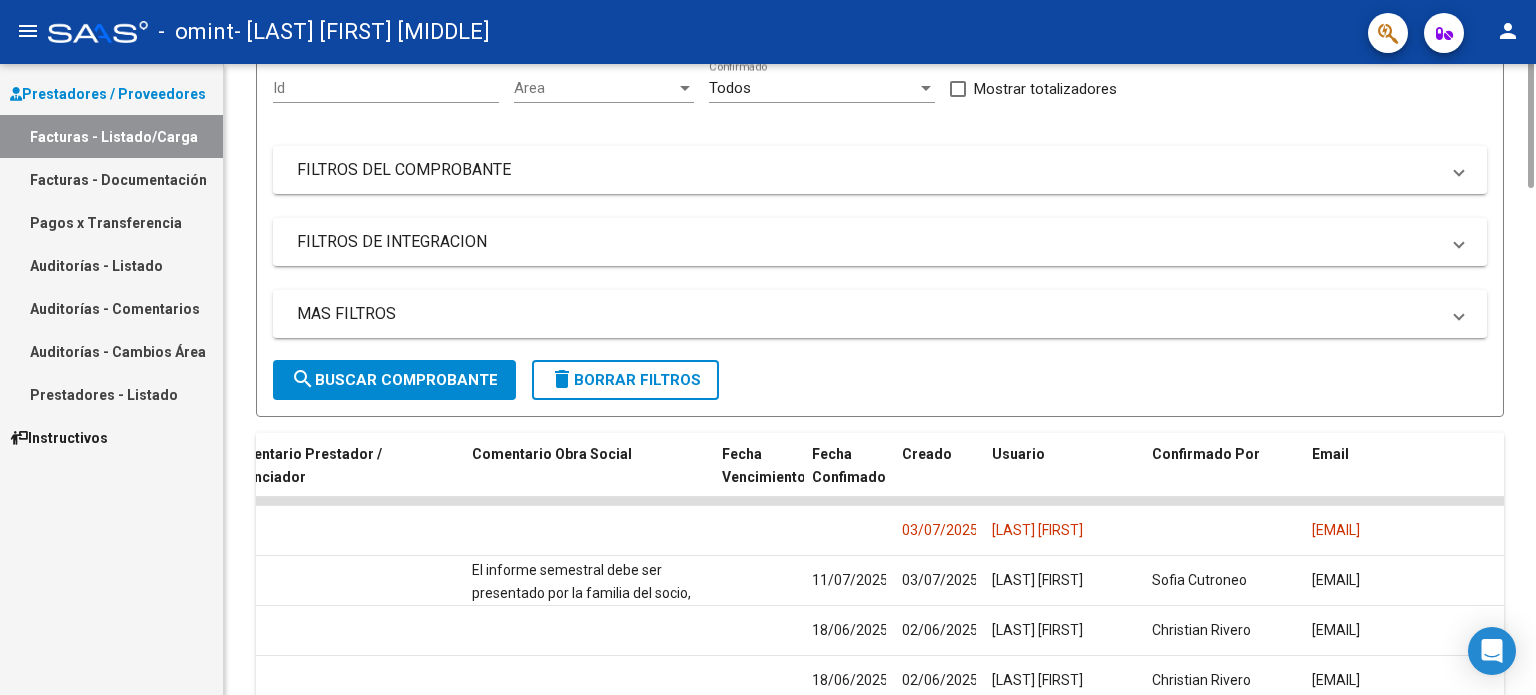 scroll, scrollTop: 0, scrollLeft: 0, axis: both 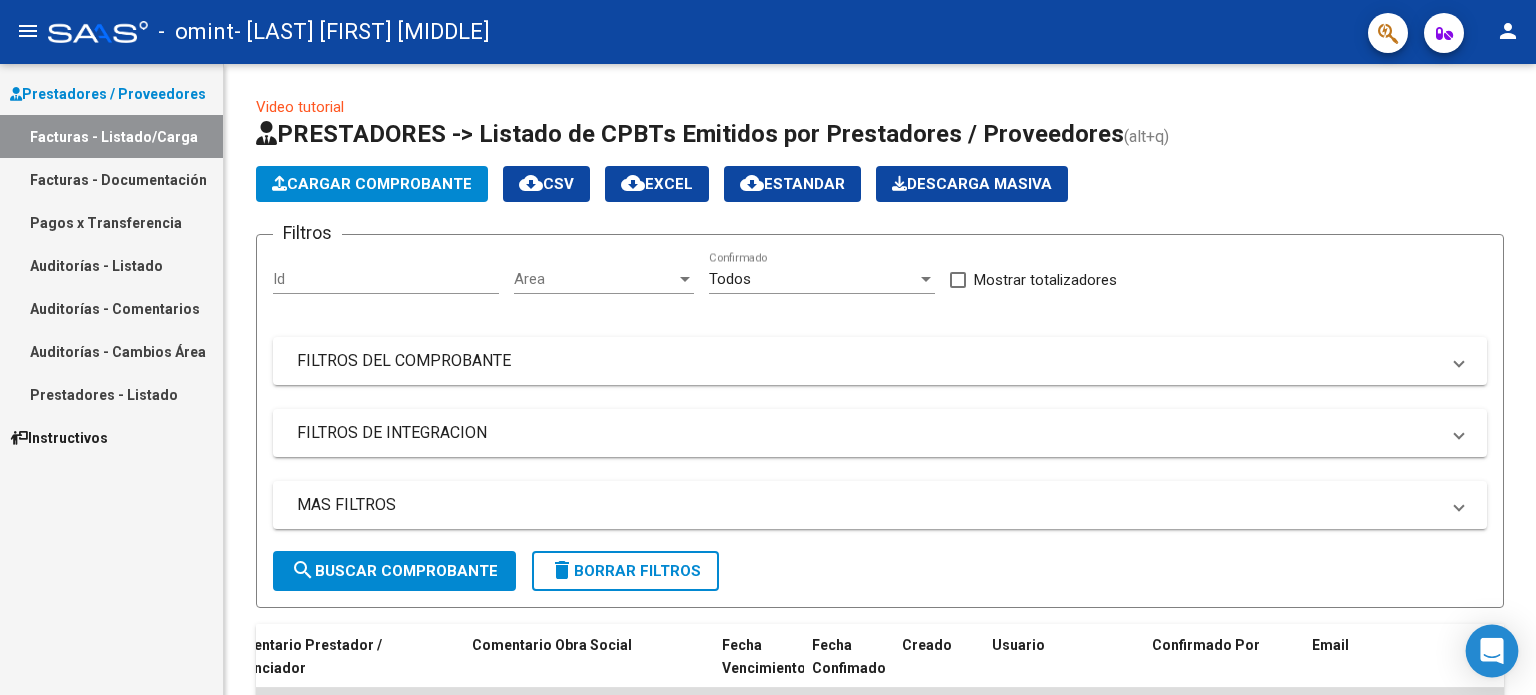 click 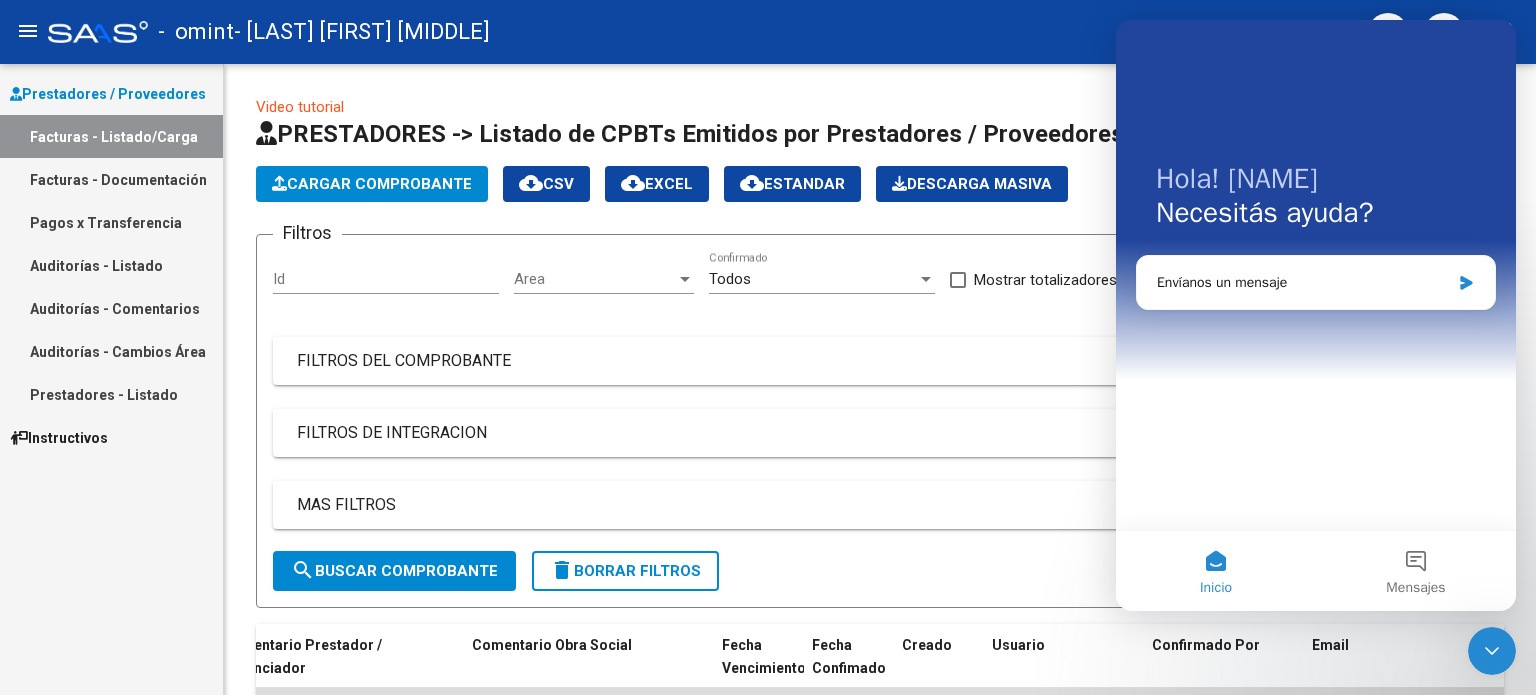 scroll, scrollTop: 0, scrollLeft: 0, axis: both 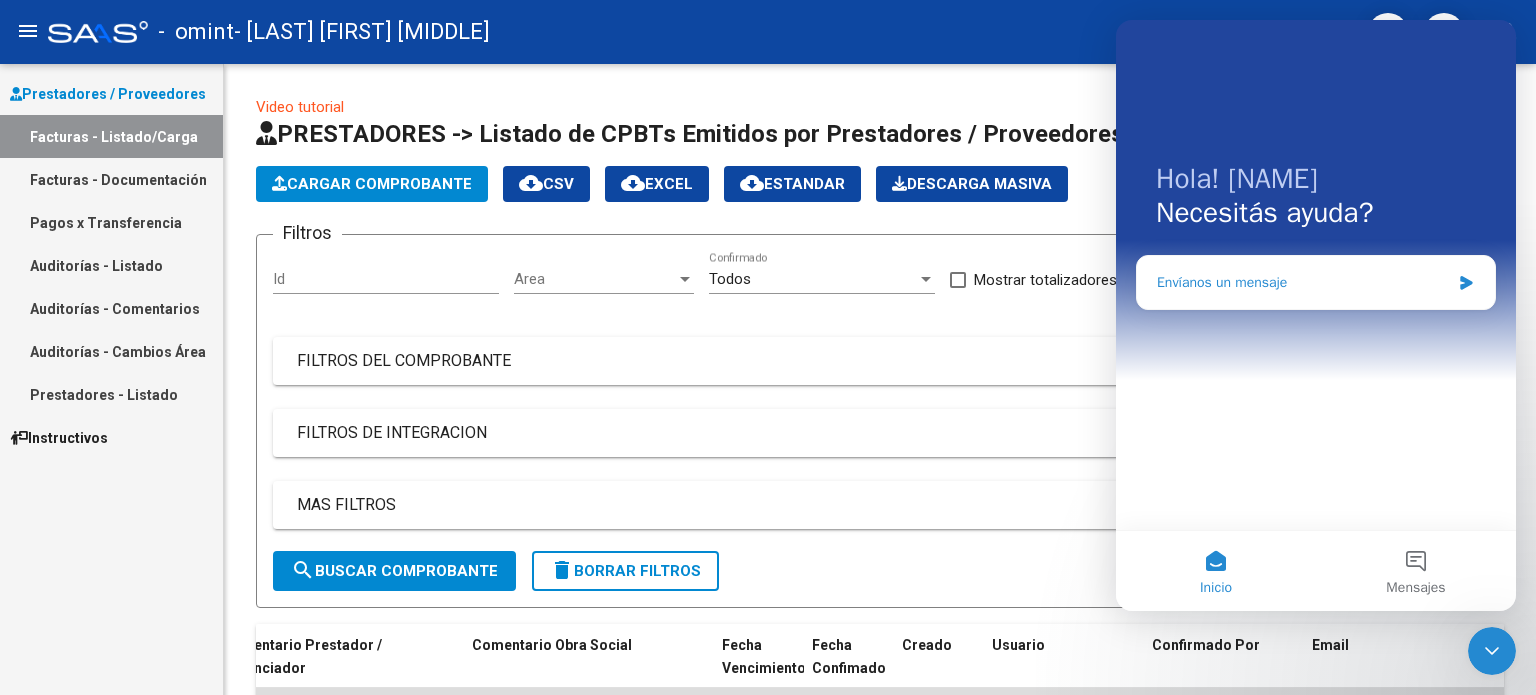 click on "Envíanos un mensaje" at bounding box center [1303, 282] 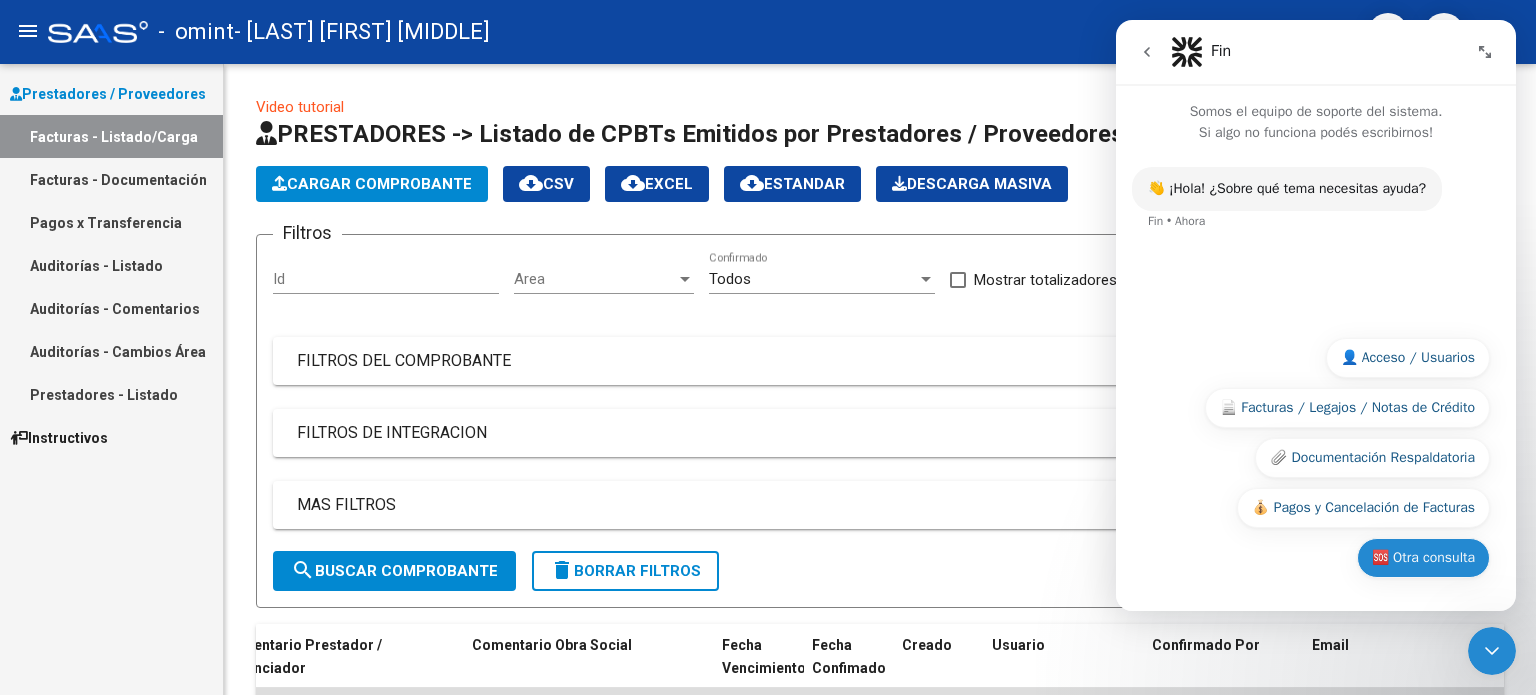 click on "🆘 Otra consulta" at bounding box center (1423, 558) 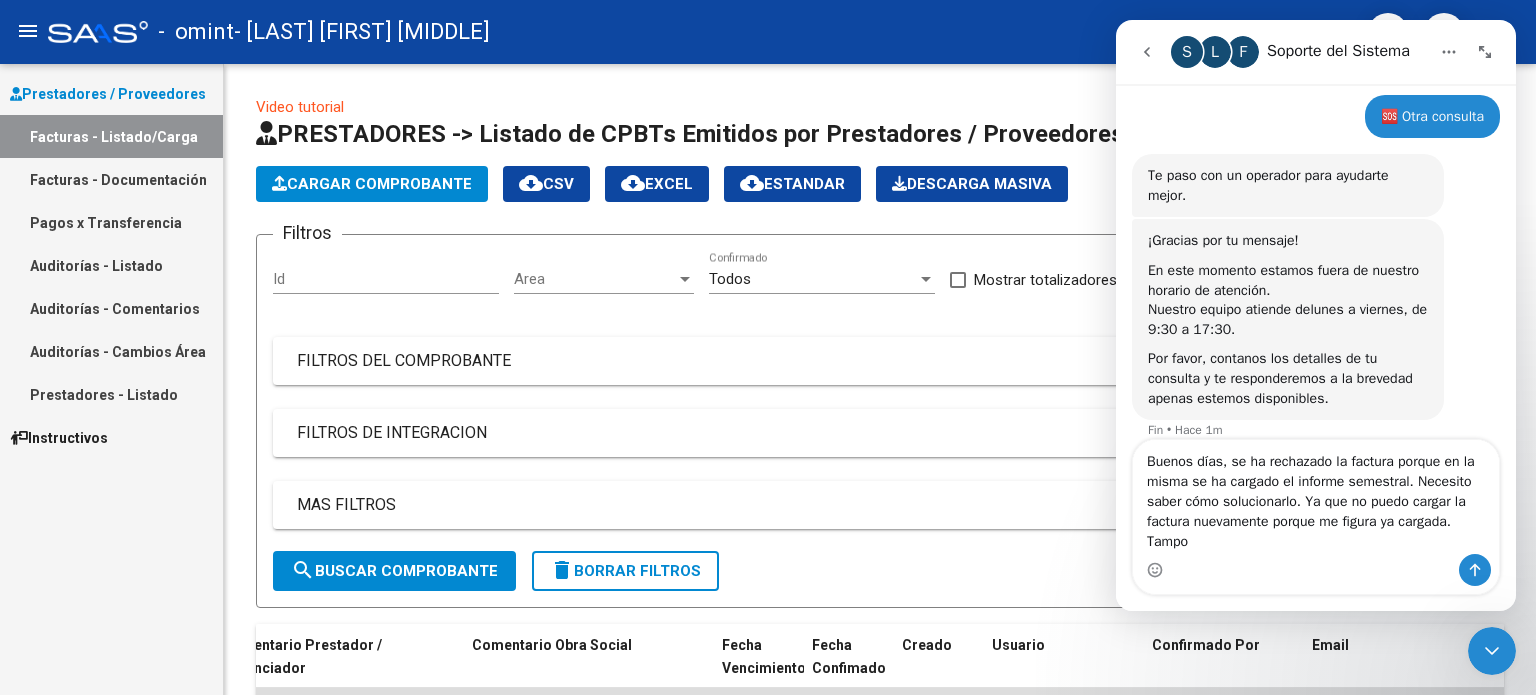 scroll, scrollTop: 152, scrollLeft: 0, axis: vertical 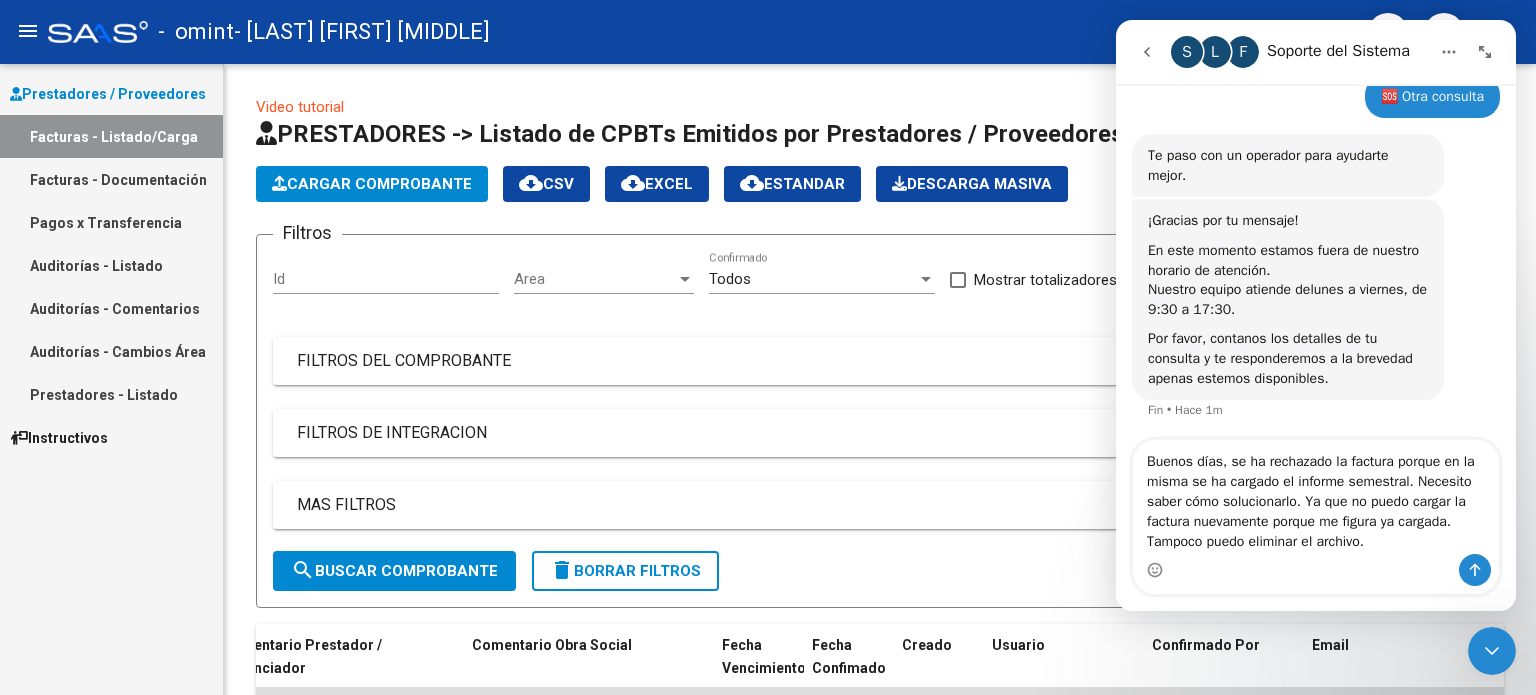 click on "Buenos días, se ha rechazado la factura porque en la misma se ha cargado el informe semestral. Necesito saber cómo solucionarlo. Ya que no puedo cargar la factura nuevamente porque me figura ya cargada. Tampoco puedo eliminar el archivo." at bounding box center (1316, 497) 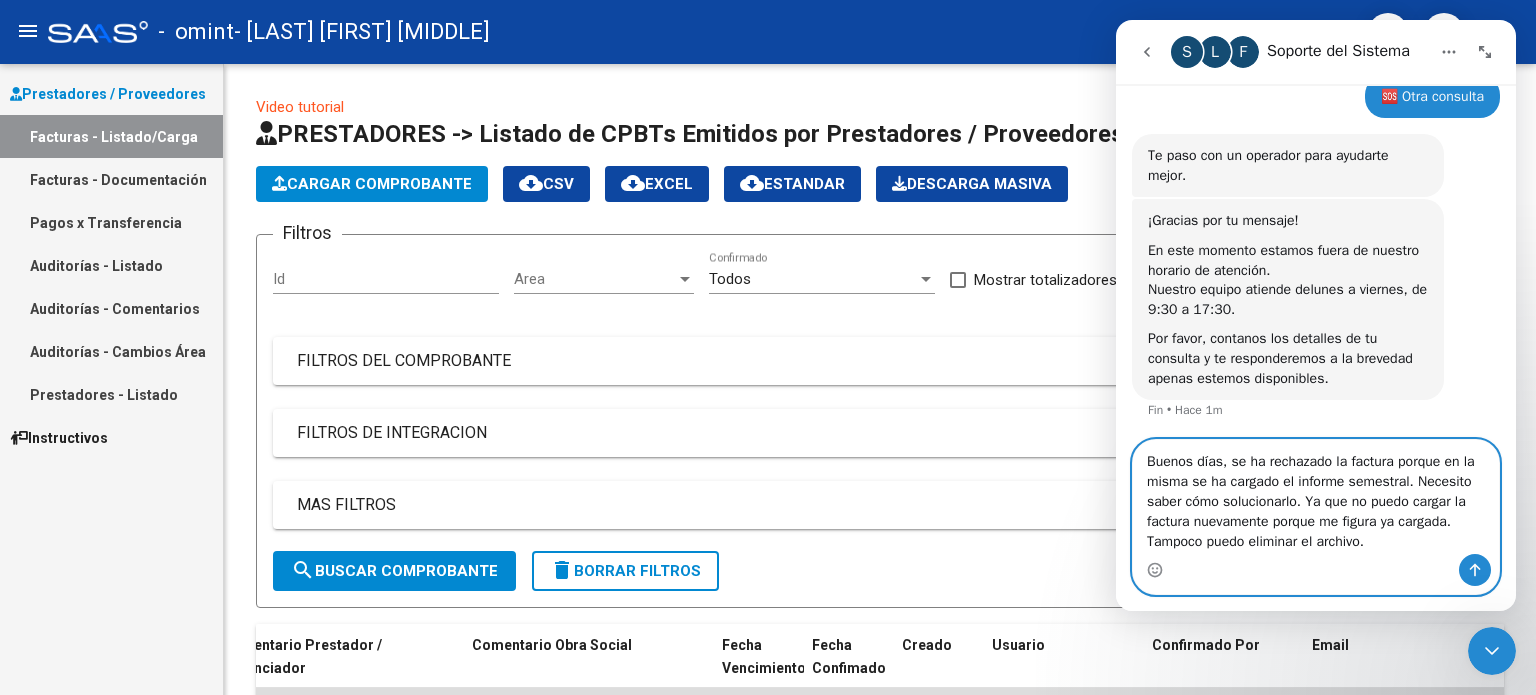click on "Buenos días, se ha rechazado la factura porque en la misma se ha cargado el informe semestral. Necesito saber cómo solucionarlo. Ya que no puedo cargar la factura nuevamente porque me figura ya cargada. Tampoco puedo eliminar el archivo." at bounding box center [1316, 497] 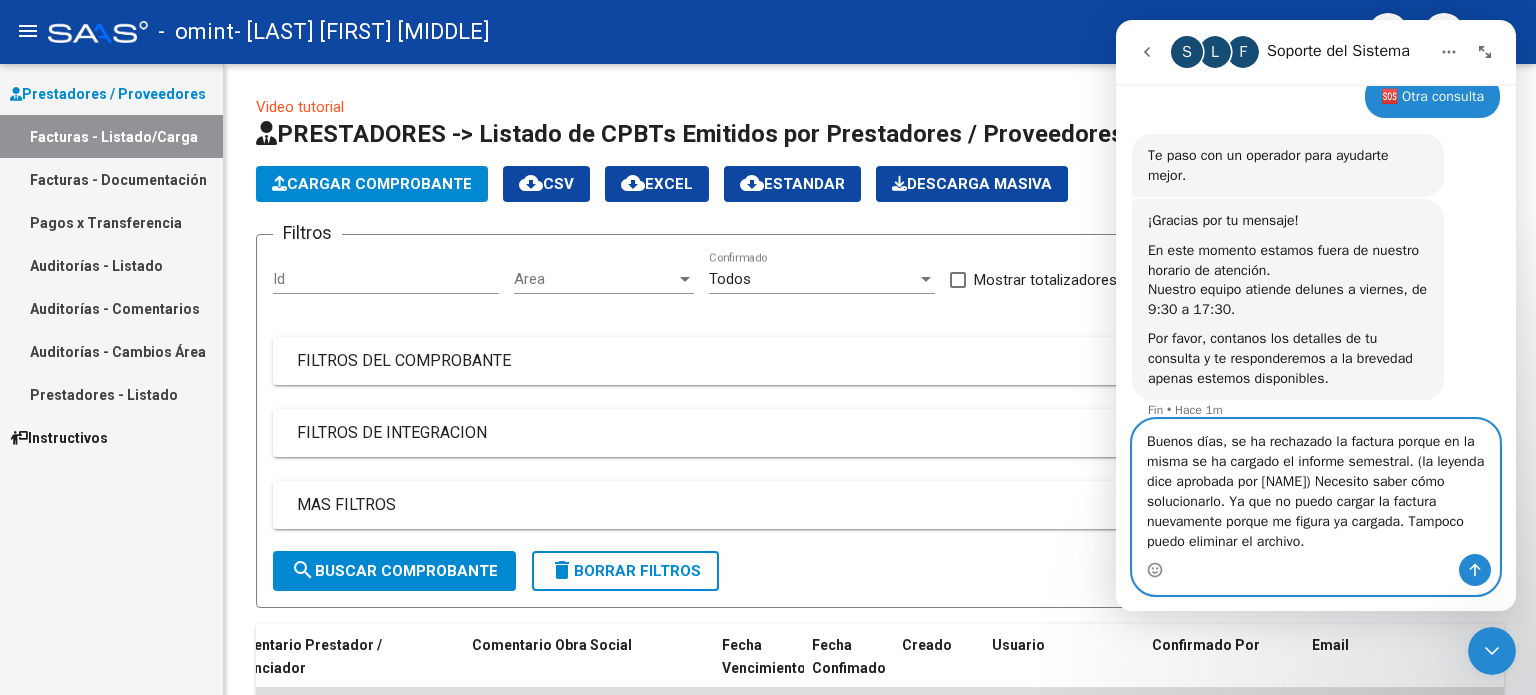 scroll, scrollTop: 172, scrollLeft: 0, axis: vertical 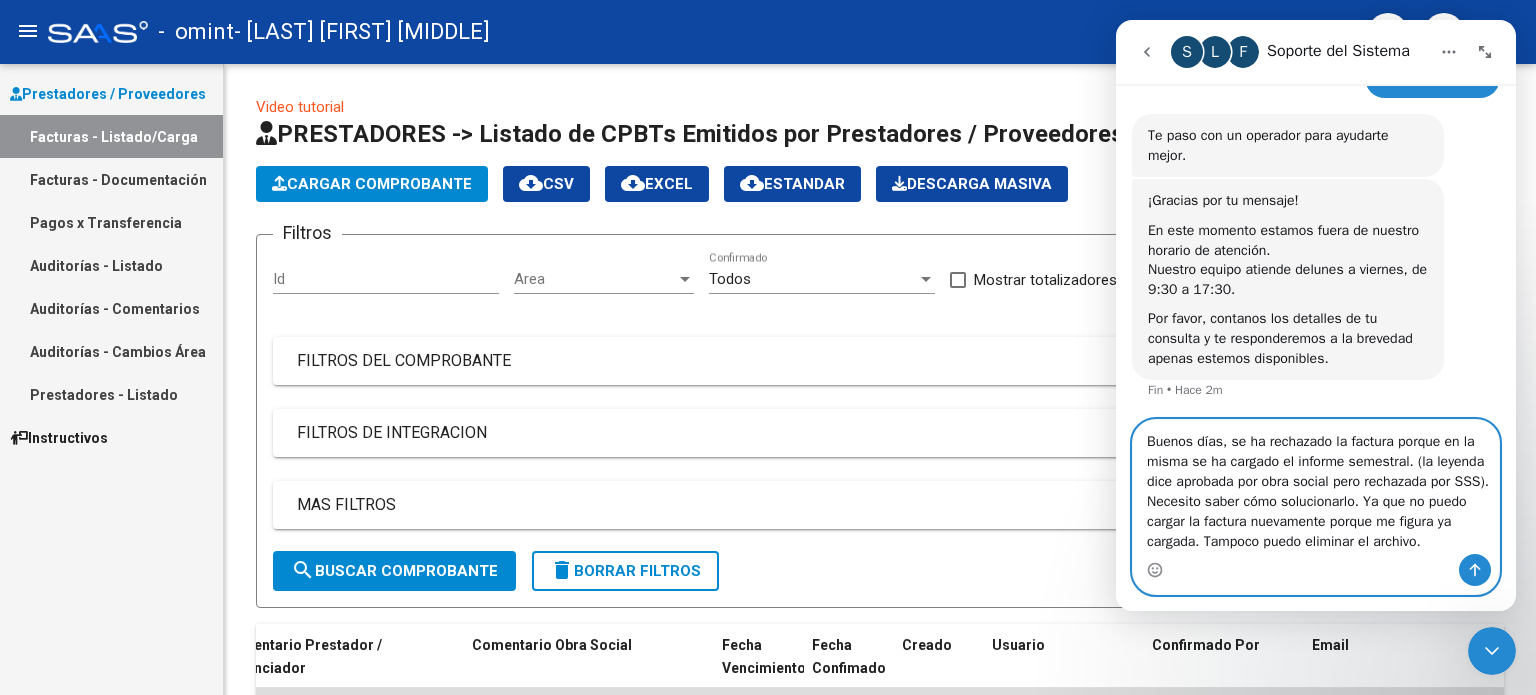 type on "Buenos días, se ha rechazado la factura porque en la misma se ha cargado el informe semestral. (la leyenda dice aprobada por obra social pero rechazada por SSS). Necesito saber cómo solucionarlo. Ya que no puedo cargar la factura nuevamente porque me figura ya cargada. Tampoco puedo eliminar el archivo." 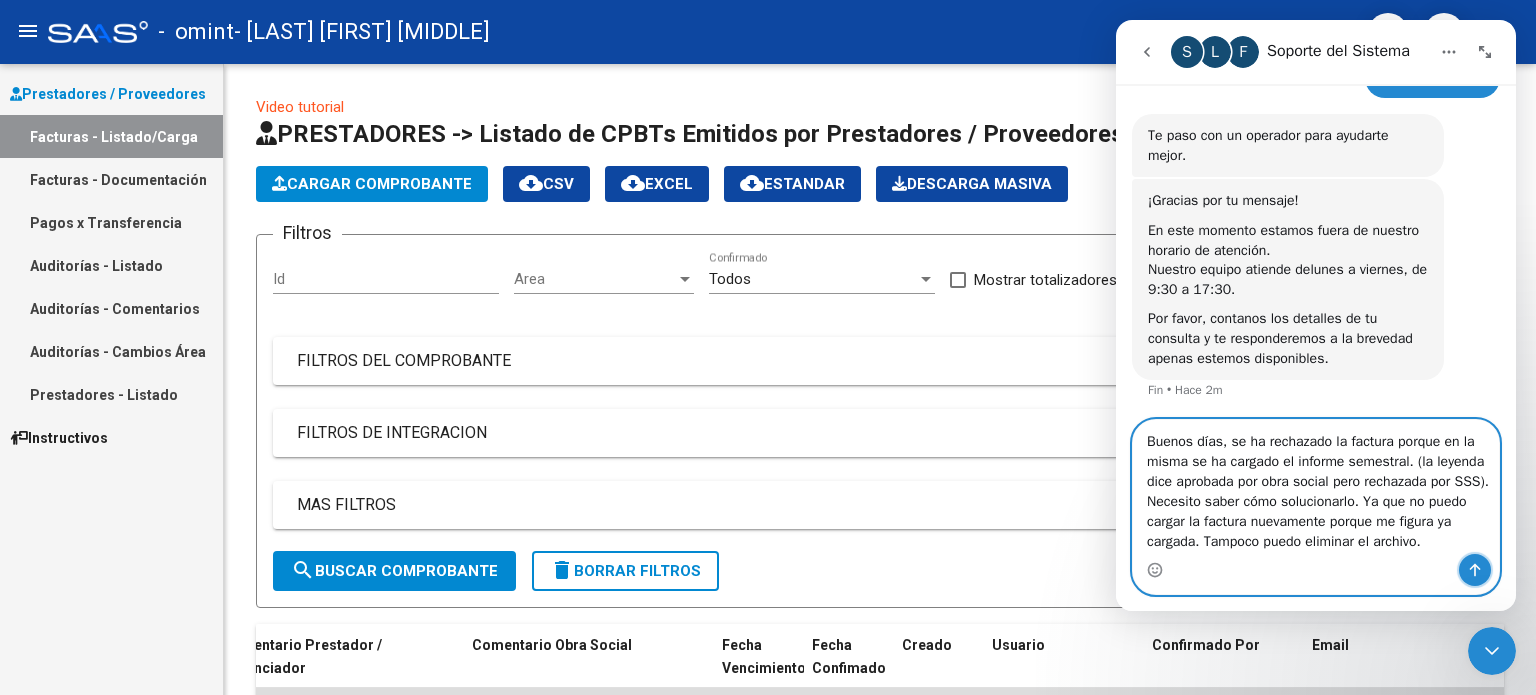 click 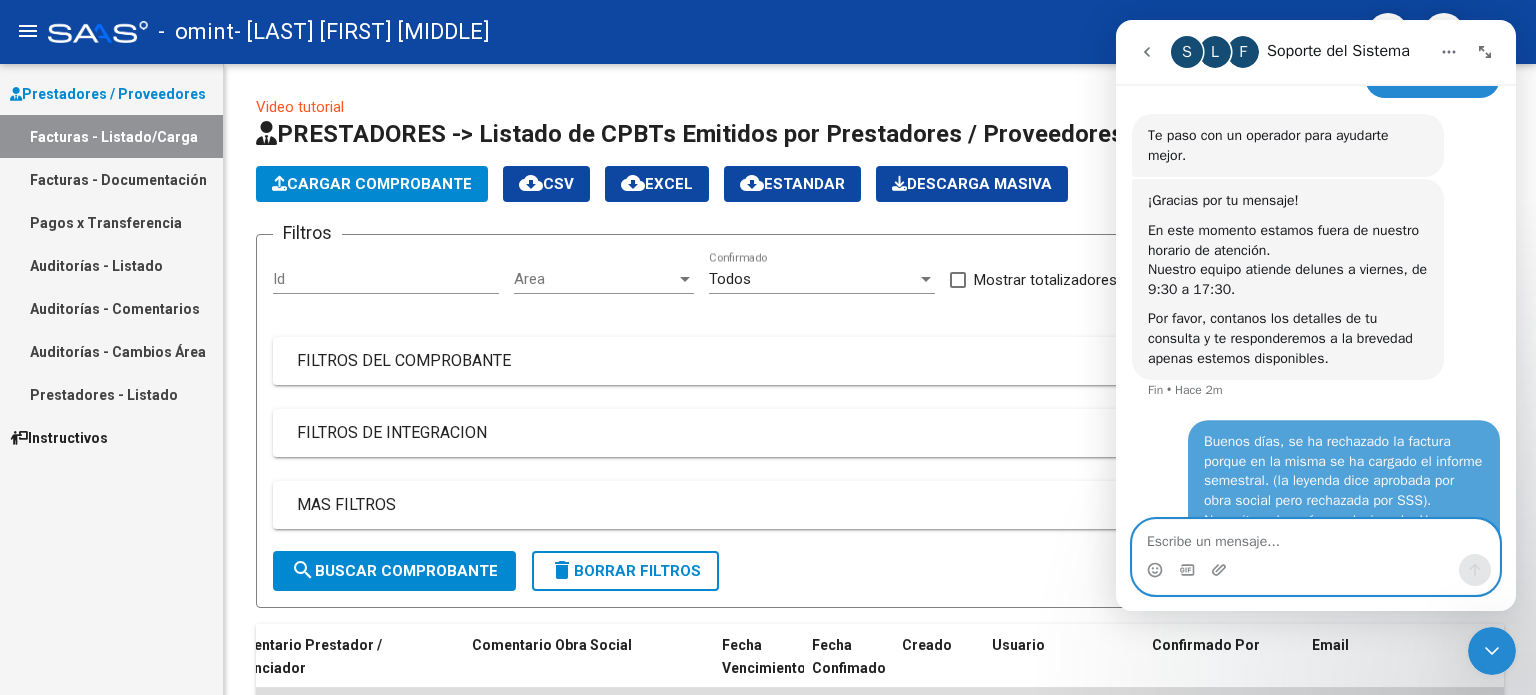 scroll, scrollTop: 269, scrollLeft: 0, axis: vertical 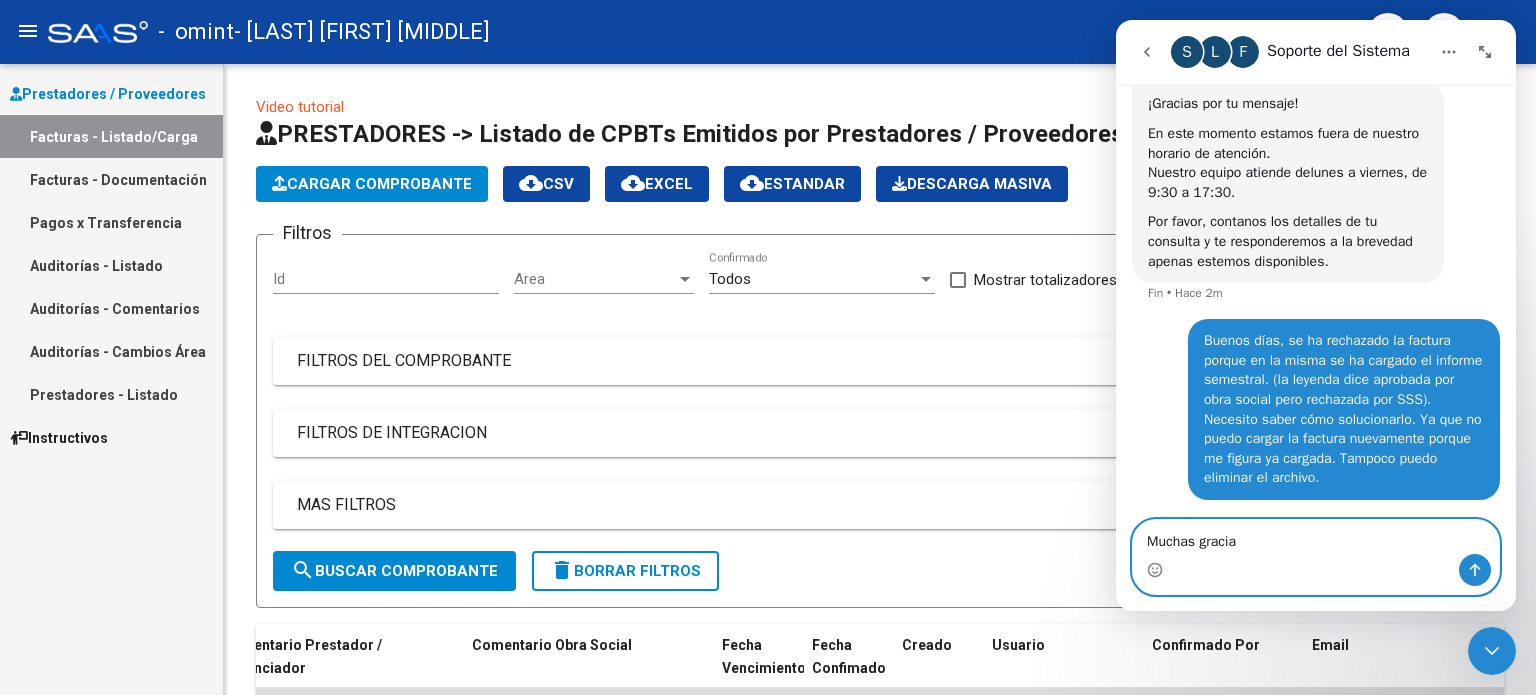 type on "Muchas gracias" 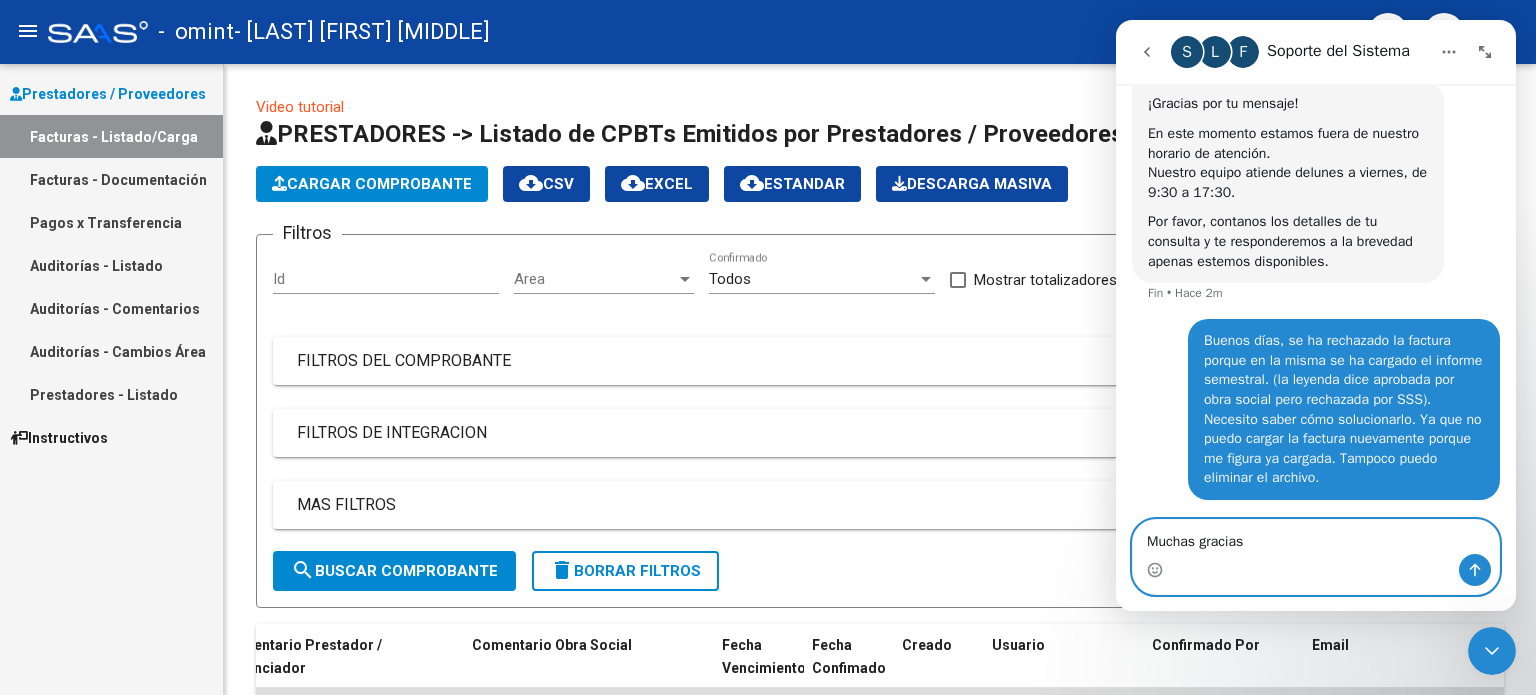 type 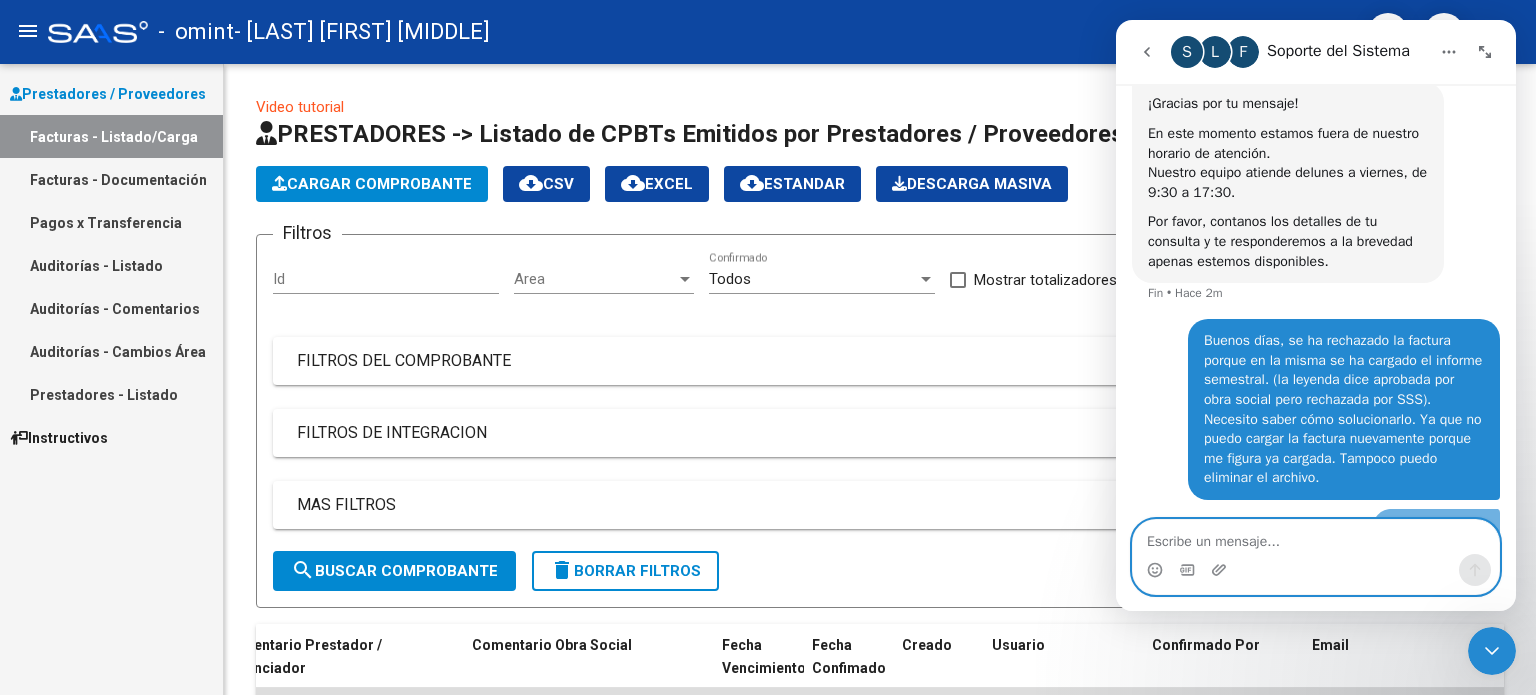 scroll, scrollTop: 315, scrollLeft: 0, axis: vertical 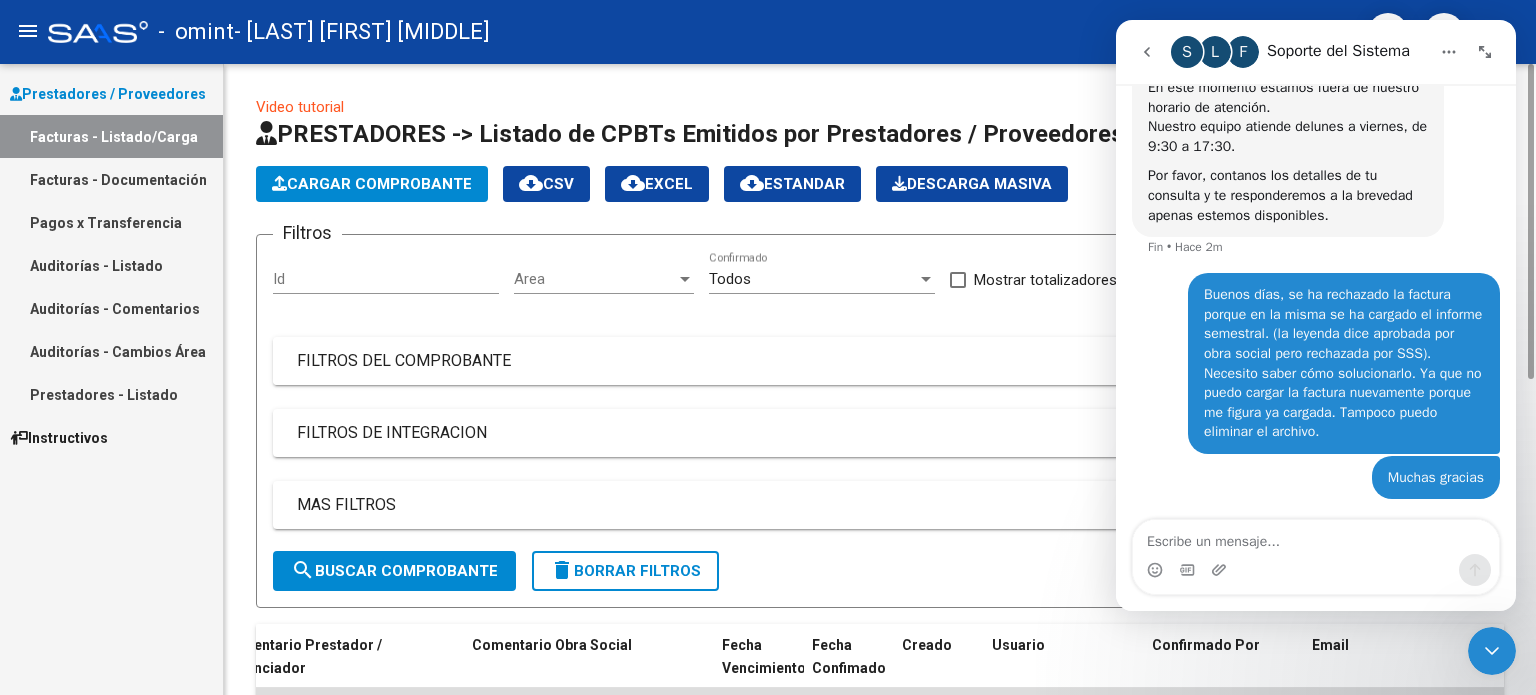 click on "FILTROS DEL COMPROBANTE  Comprobante Tipo Comprobante Tipo Start date – Fec. Comprobante Desde / Hasta Días Emisión Desde(cant. días) Días Emisión Hasta(cant. días) CUIT / Razón Social Pto. Venta Nro. Comprobante Código SSS CAE Válido CAE Válido Todos  Cargado Módulo Hosp. Todos  Tiene facturacion Apócrifa Hospital Refes" 